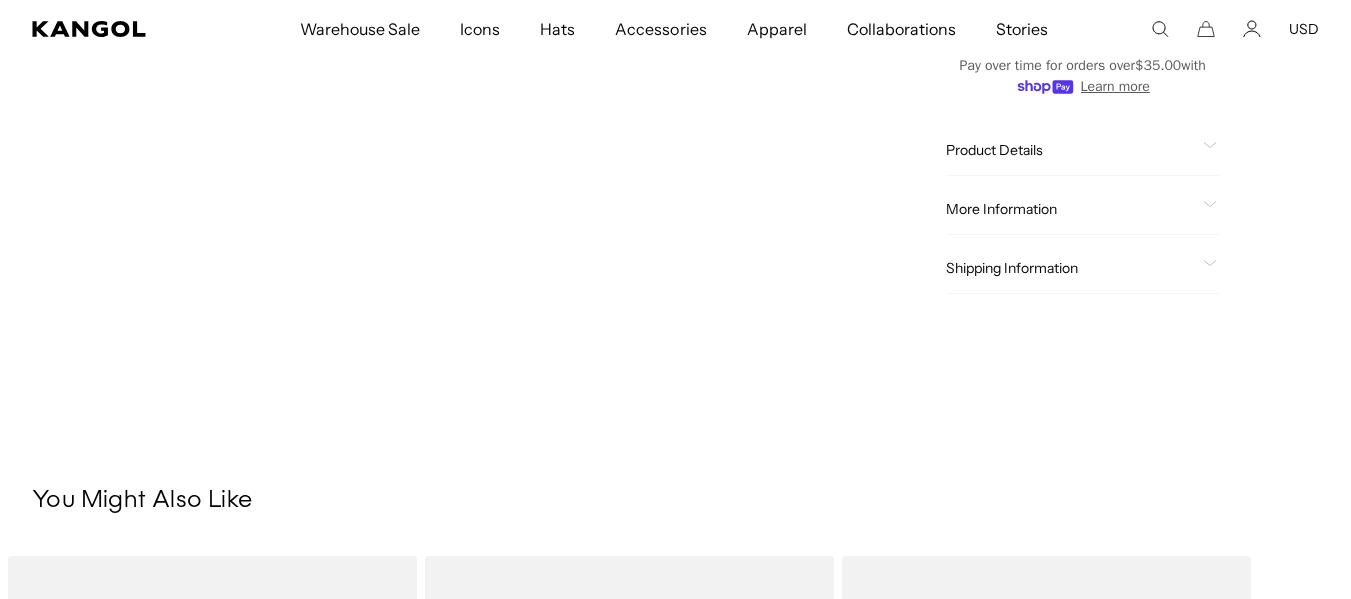 scroll, scrollTop: 882, scrollLeft: 0, axis: vertical 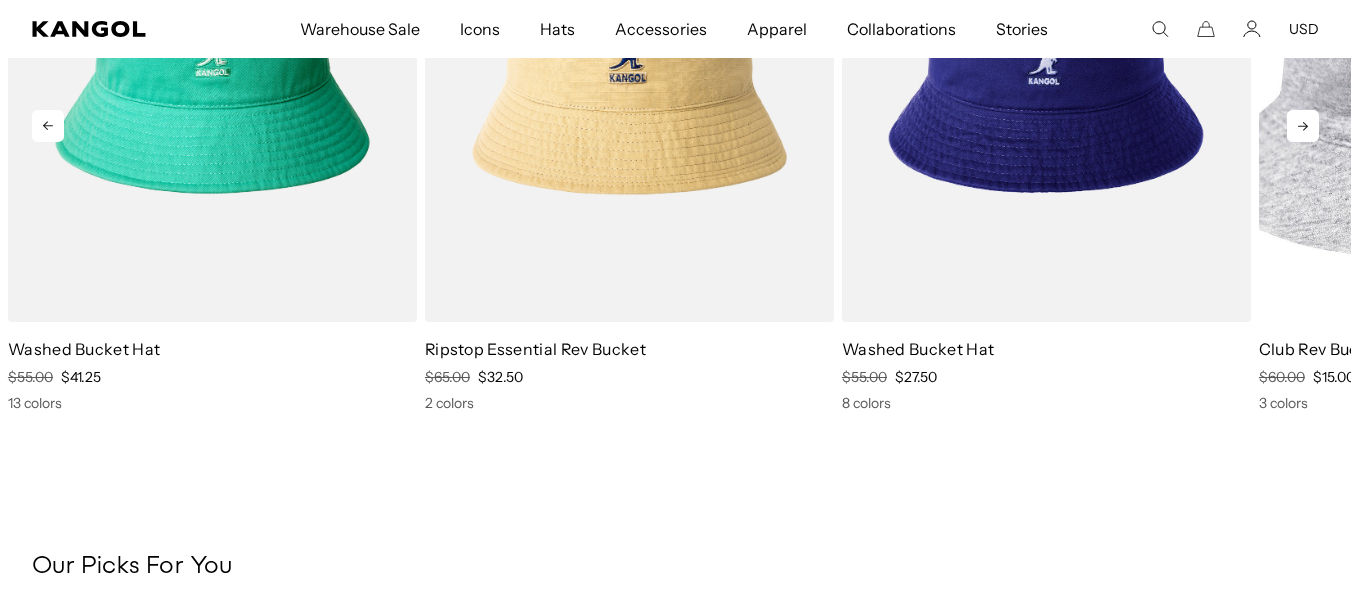 click 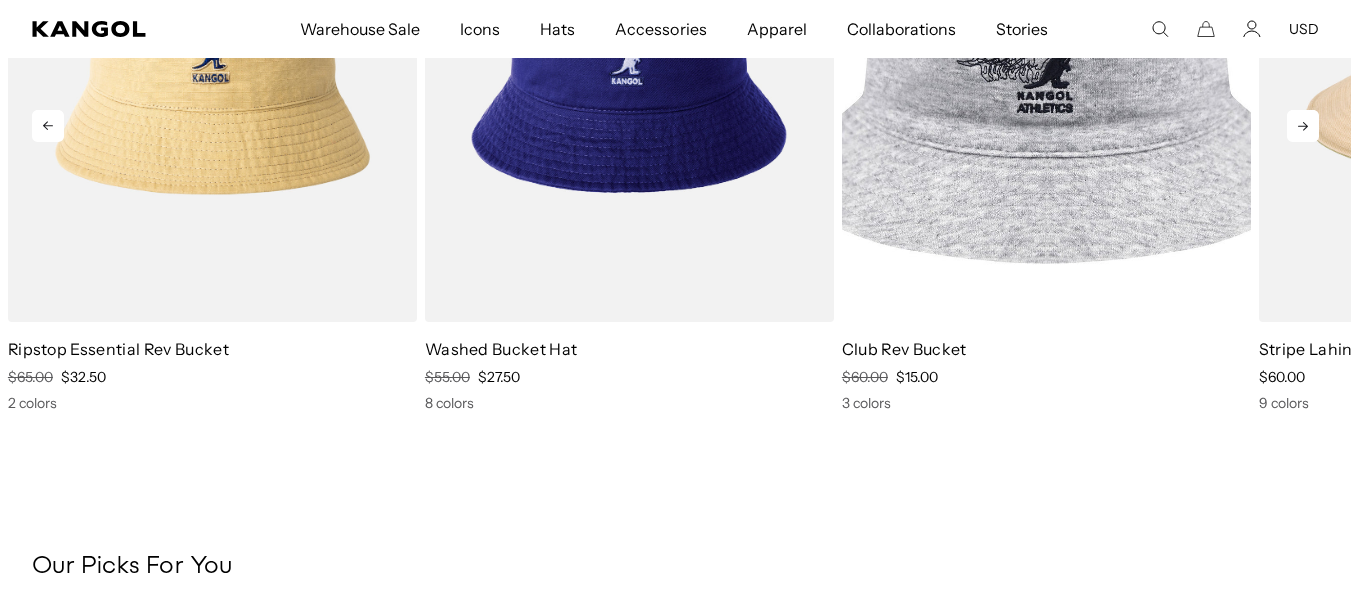 scroll, scrollTop: 0, scrollLeft: 0, axis: both 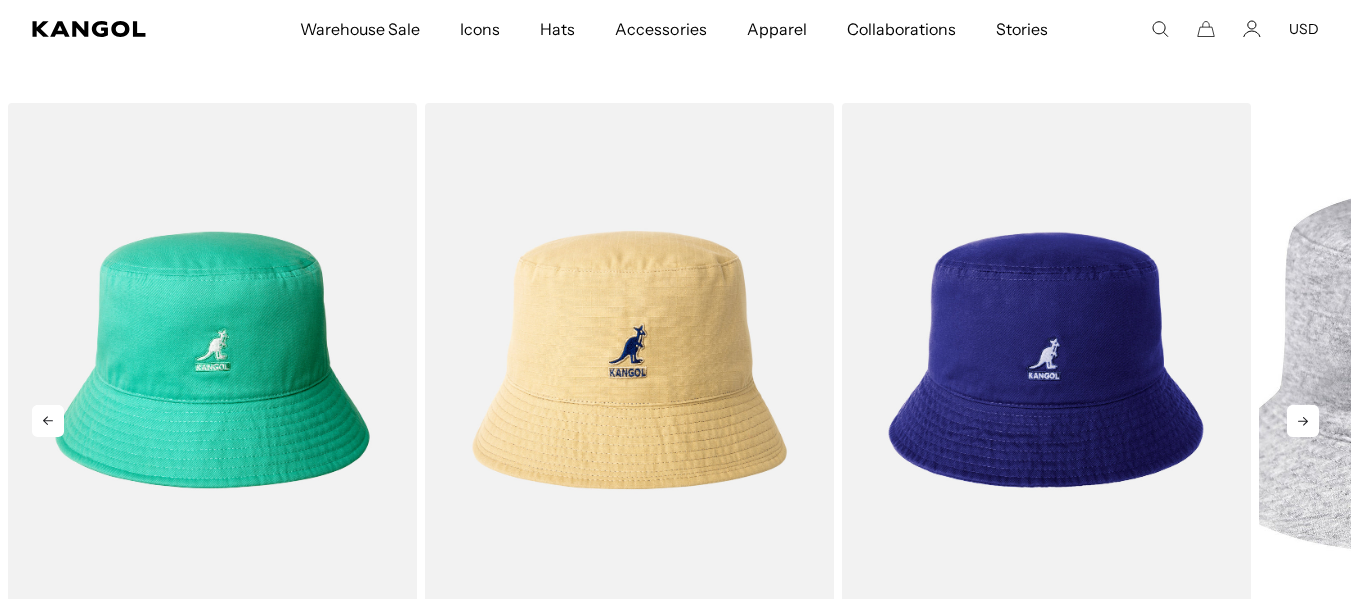 click 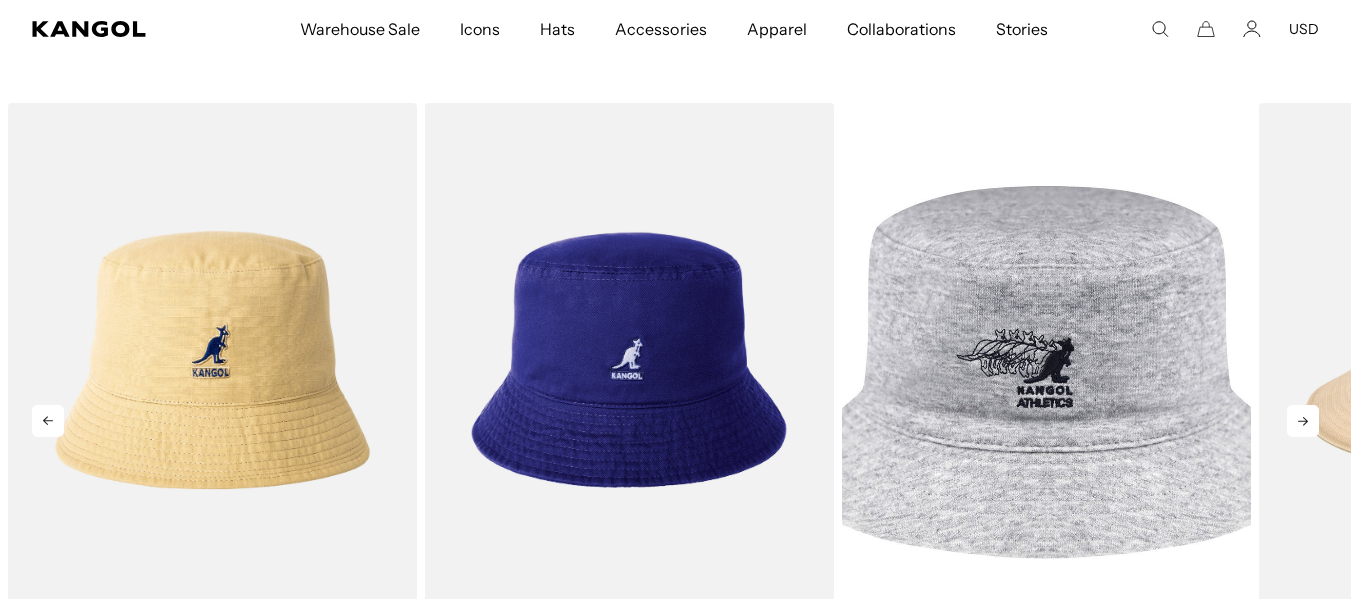 scroll, scrollTop: 0, scrollLeft: 412, axis: horizontal 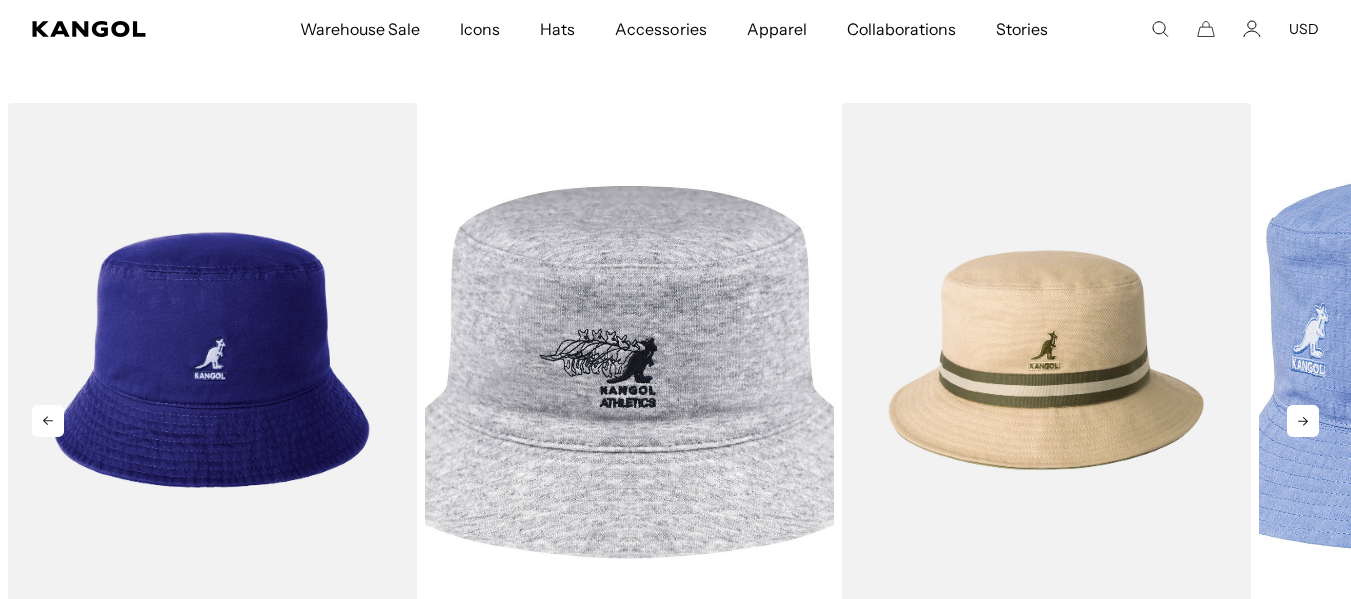 click 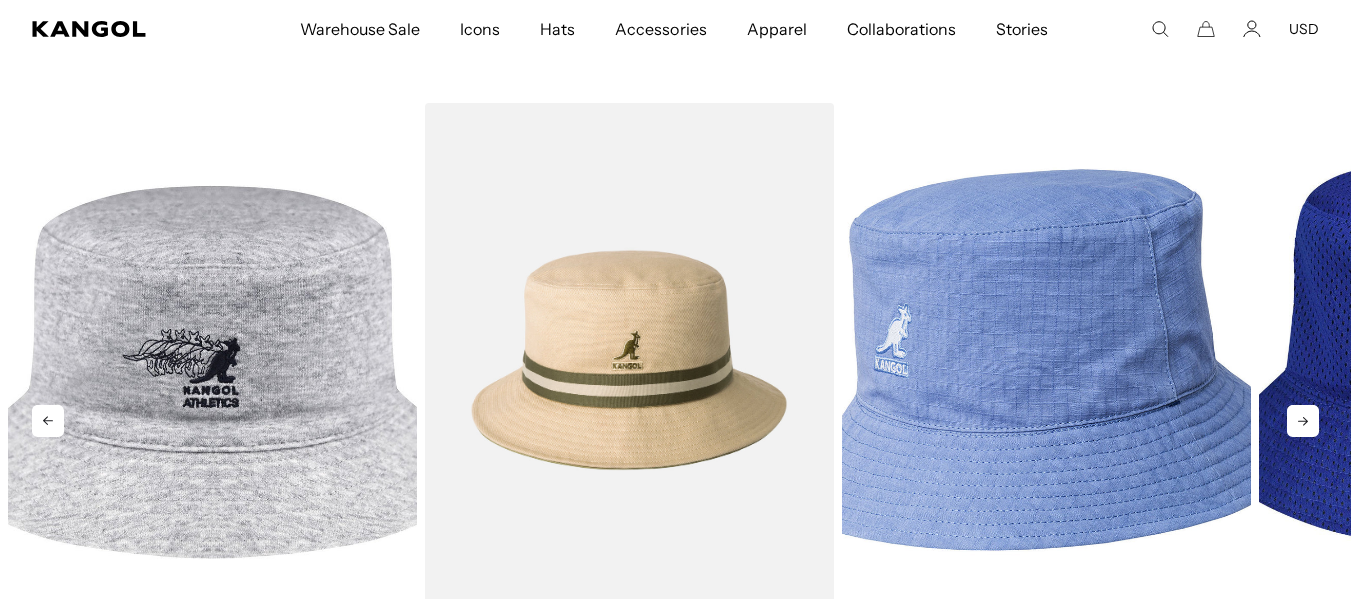 click 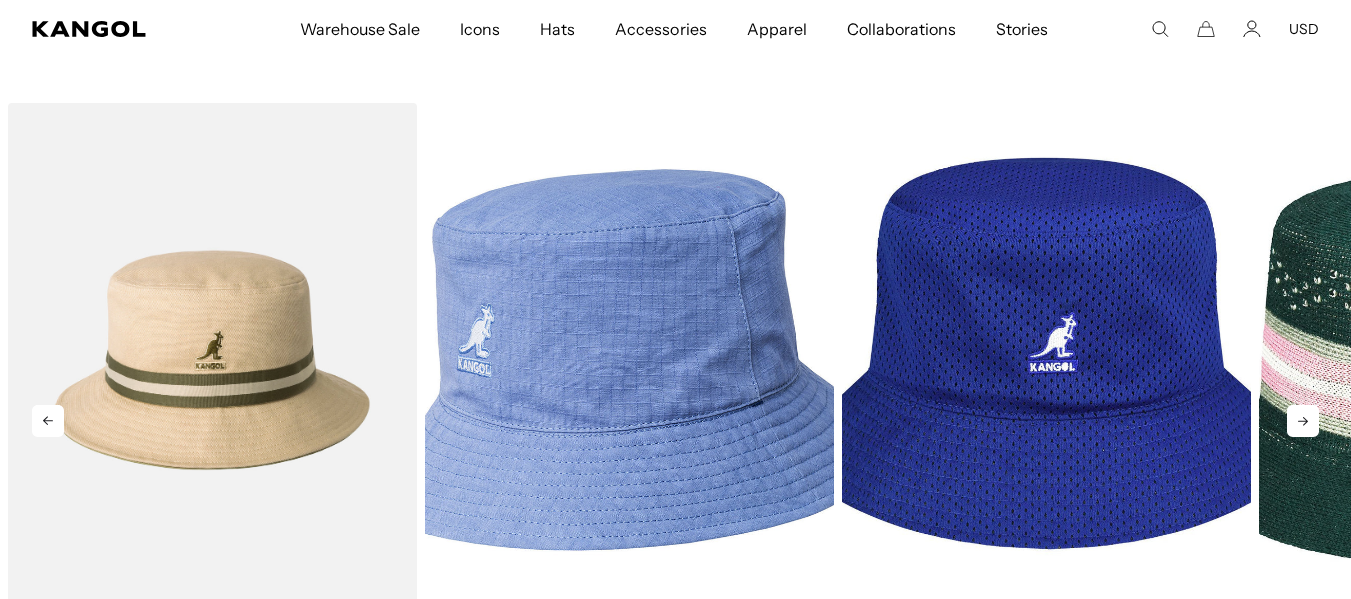 click 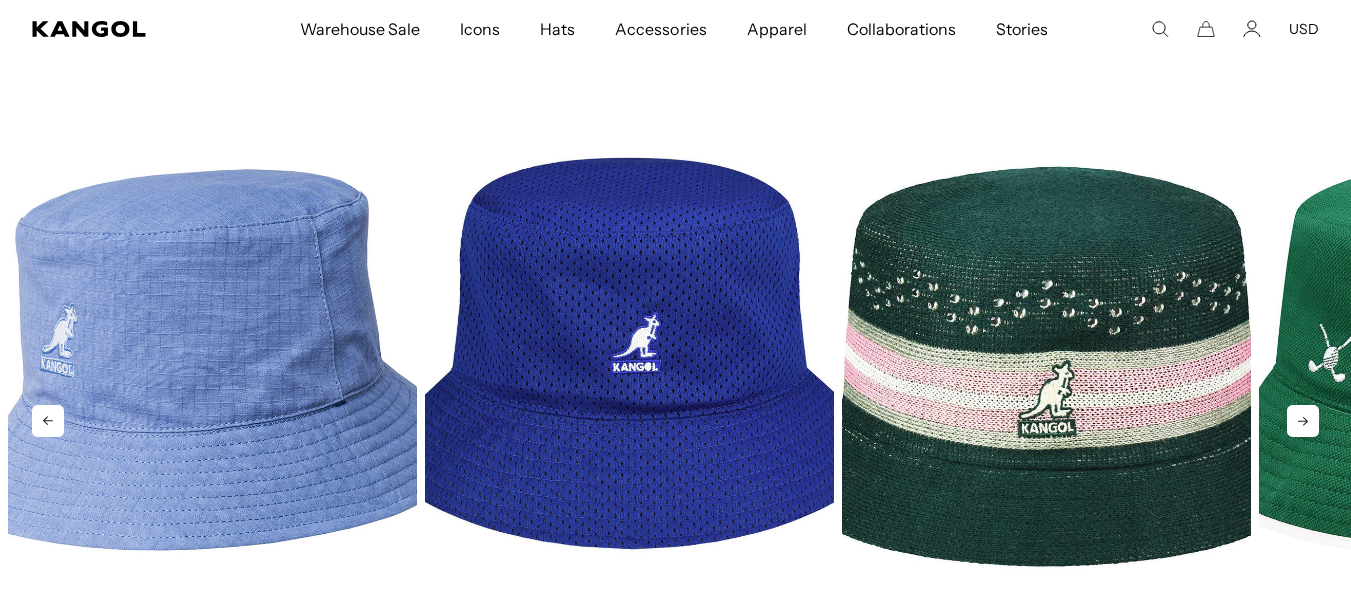 scroll, scrollTop: 0, scrollLeft: 0, axis: both 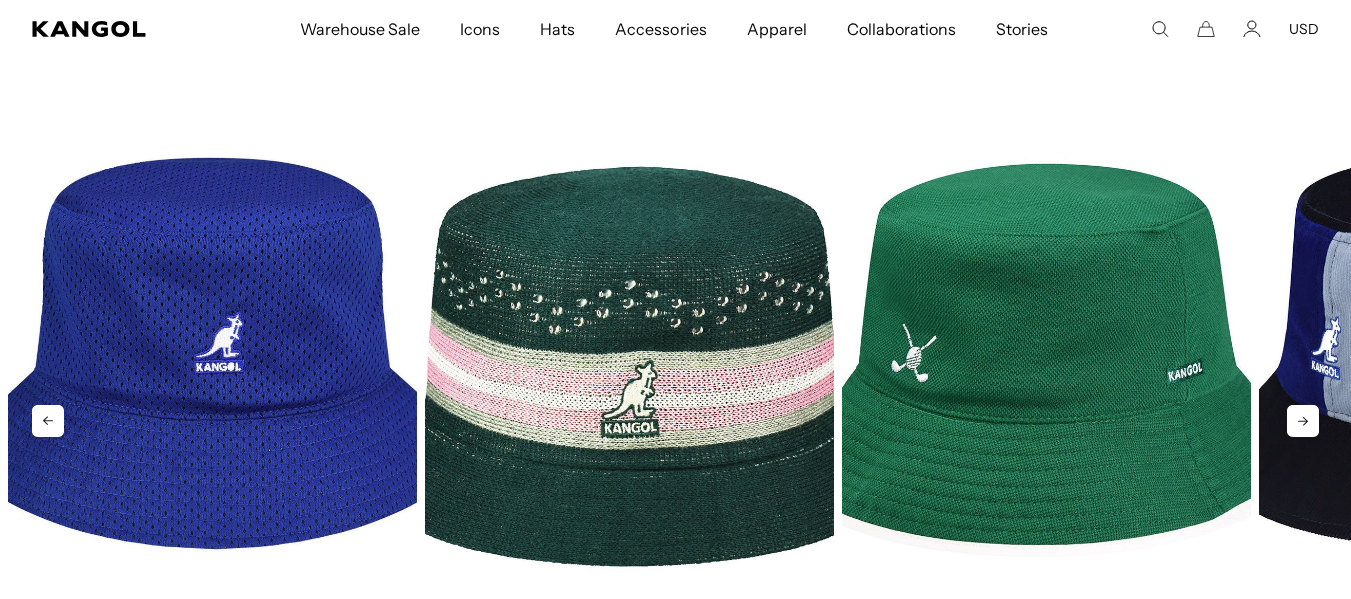 click 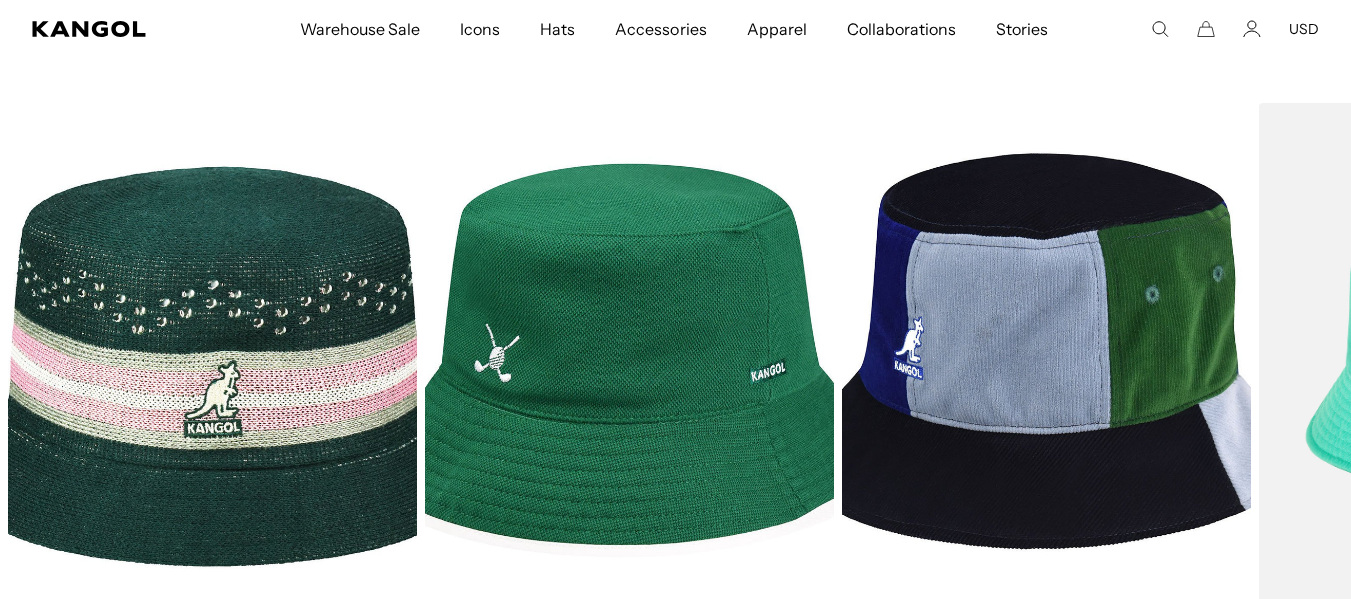 scroll, scrollTop: 0, scrollLeft: 412, axis: horizontal 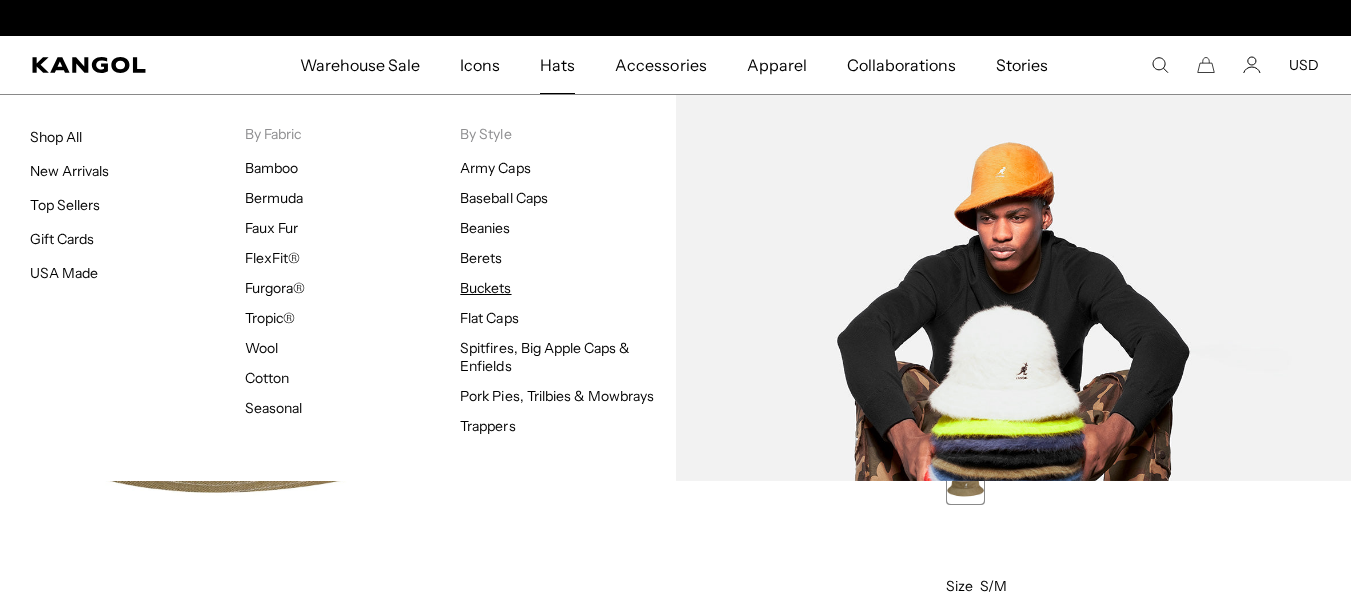 click on "Buckets" at bounding box center (485, 288) 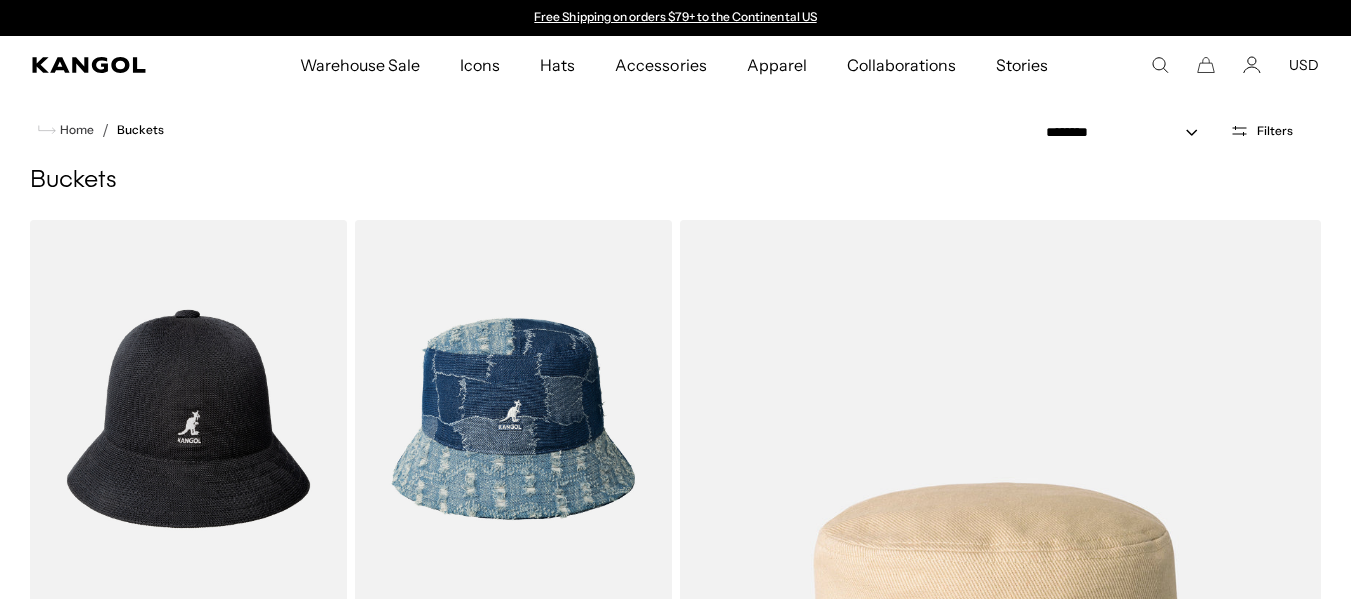 scroll, scrollTop: 0, scrollLeft: 0, axis: both 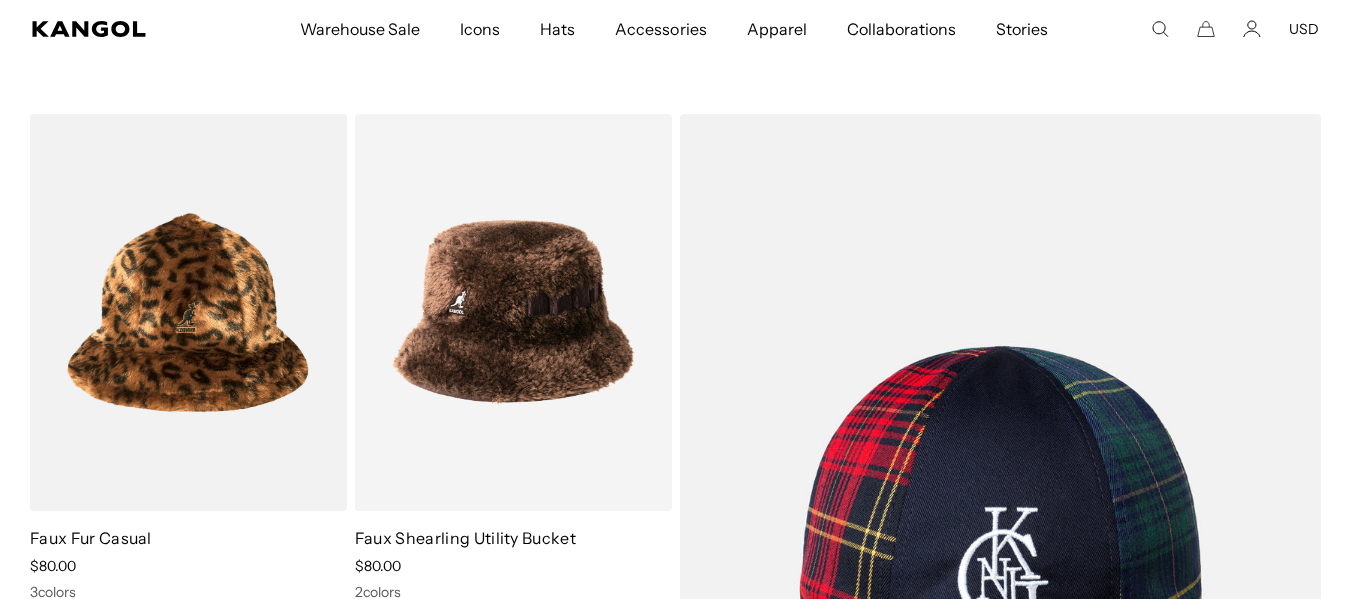 click on "Skip to content
My Bag
( 0 )
Your cart is empty.
Explore new hats
Loading...
Subtotal
$0.00 USD
Taxes, shipping, and discounts are calculated at checkout
Checkout
View My Bag
Free Shipping on orders $79+ to the Continental US
Free Shipping on orders $79+ to the Continental US" at bounding box center (675, -2564) 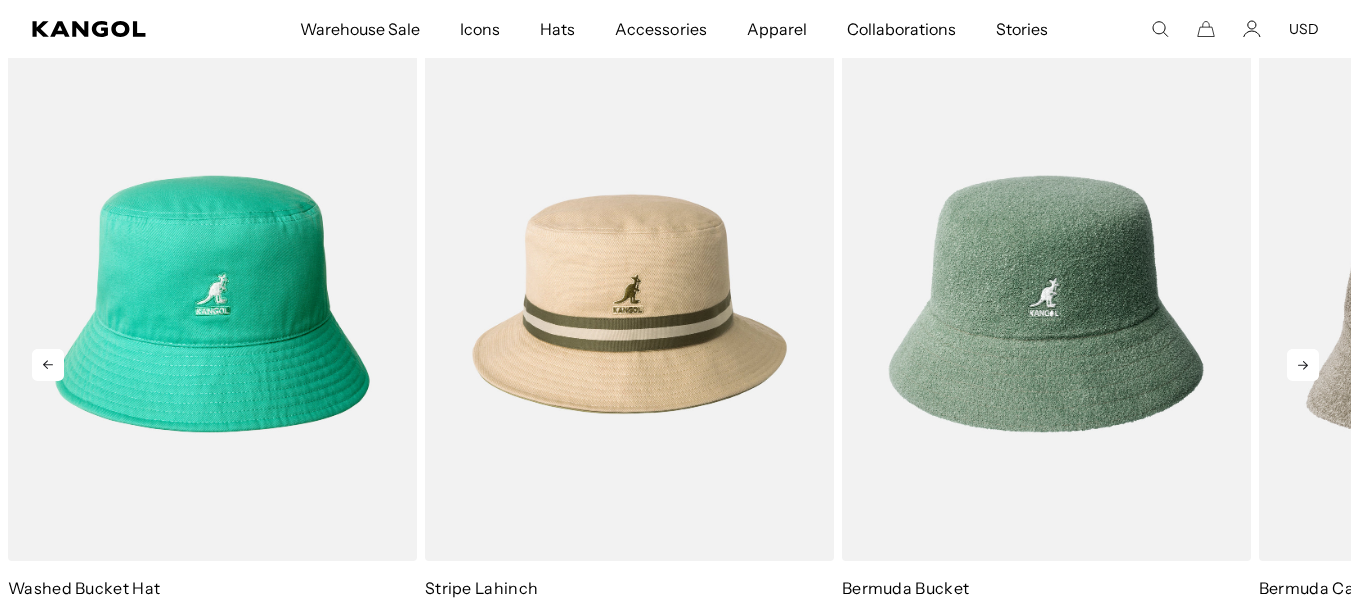 click 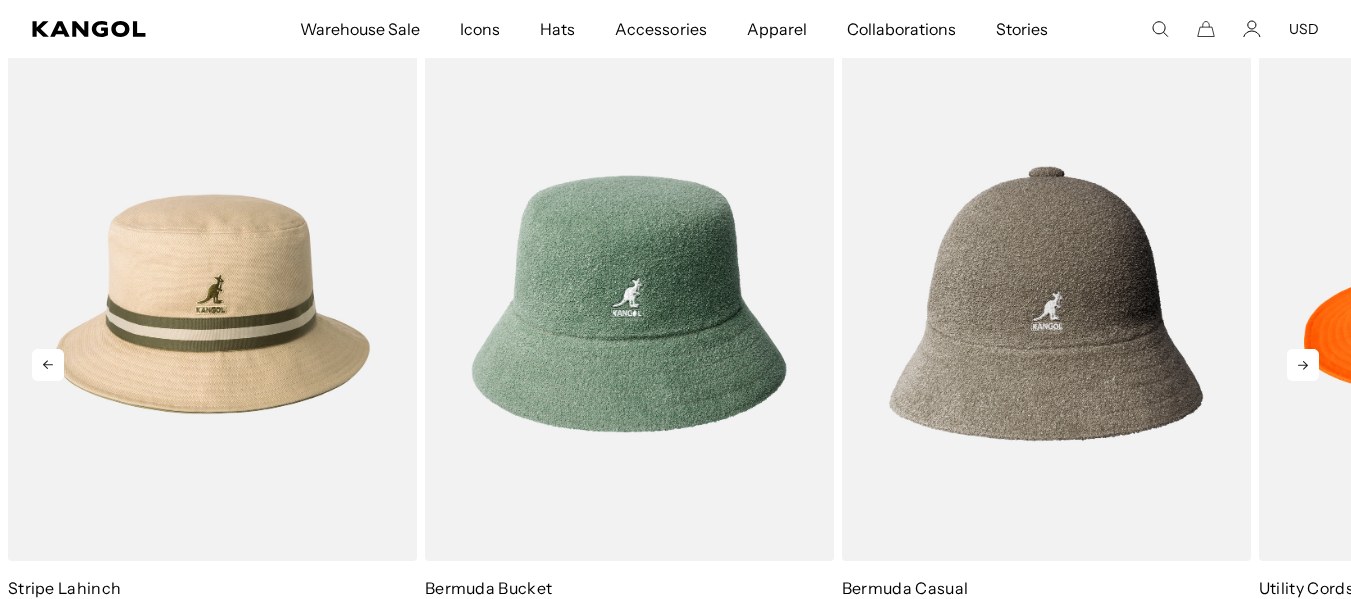 click 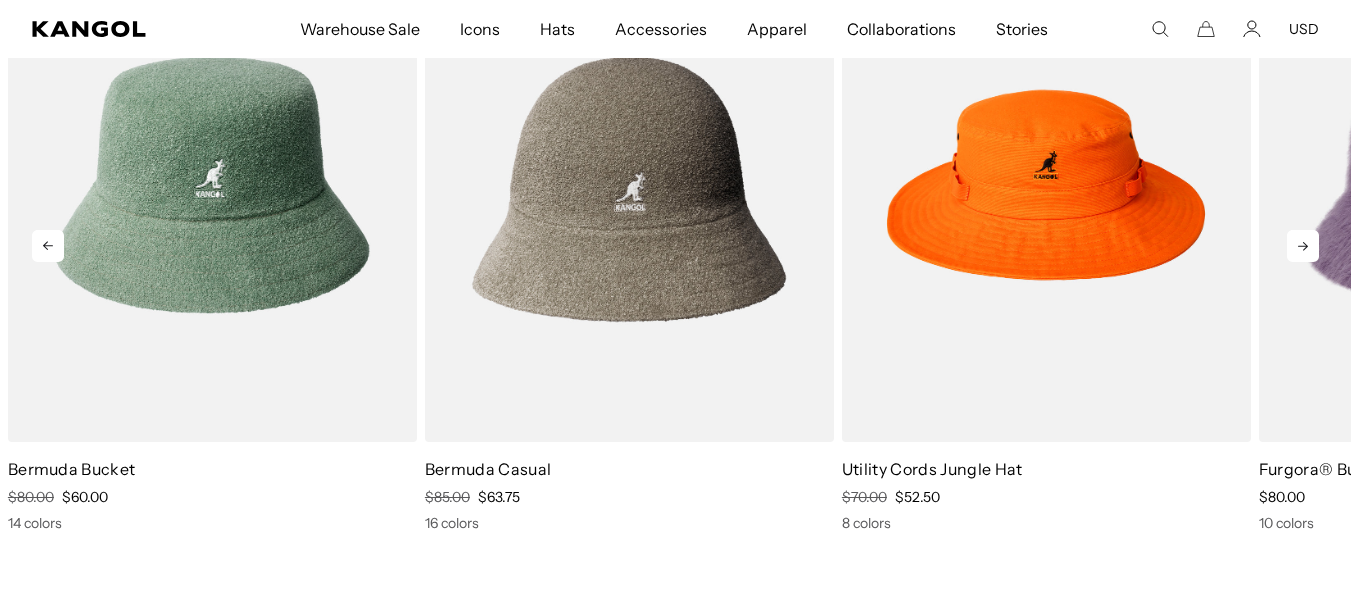 click at bounding box center [0, 0] 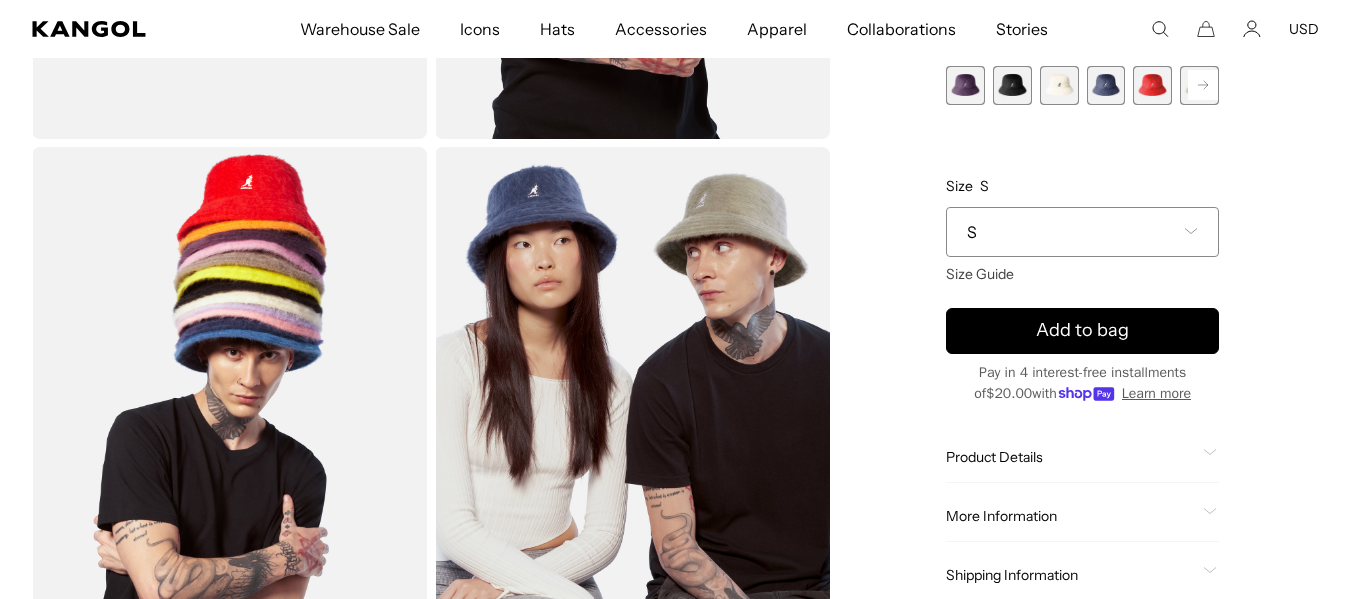 scroll, scrollTop: 485, scrollLeft: 0, axis: vertical 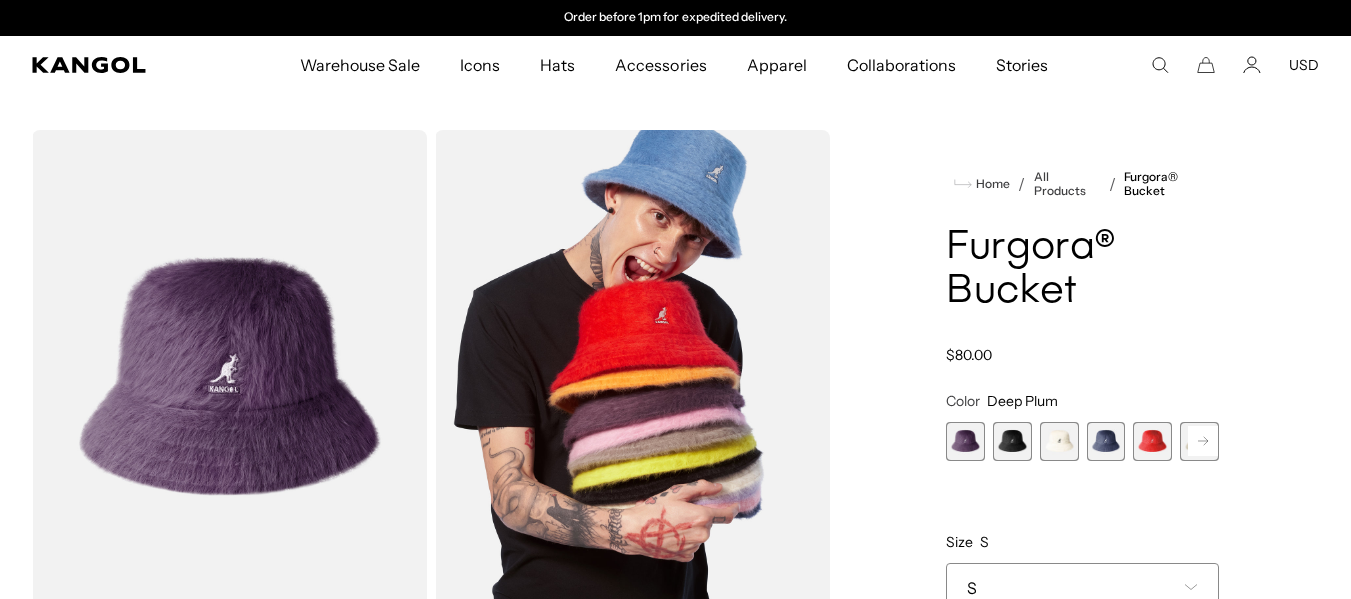 click at bounding box center [1059, 441] 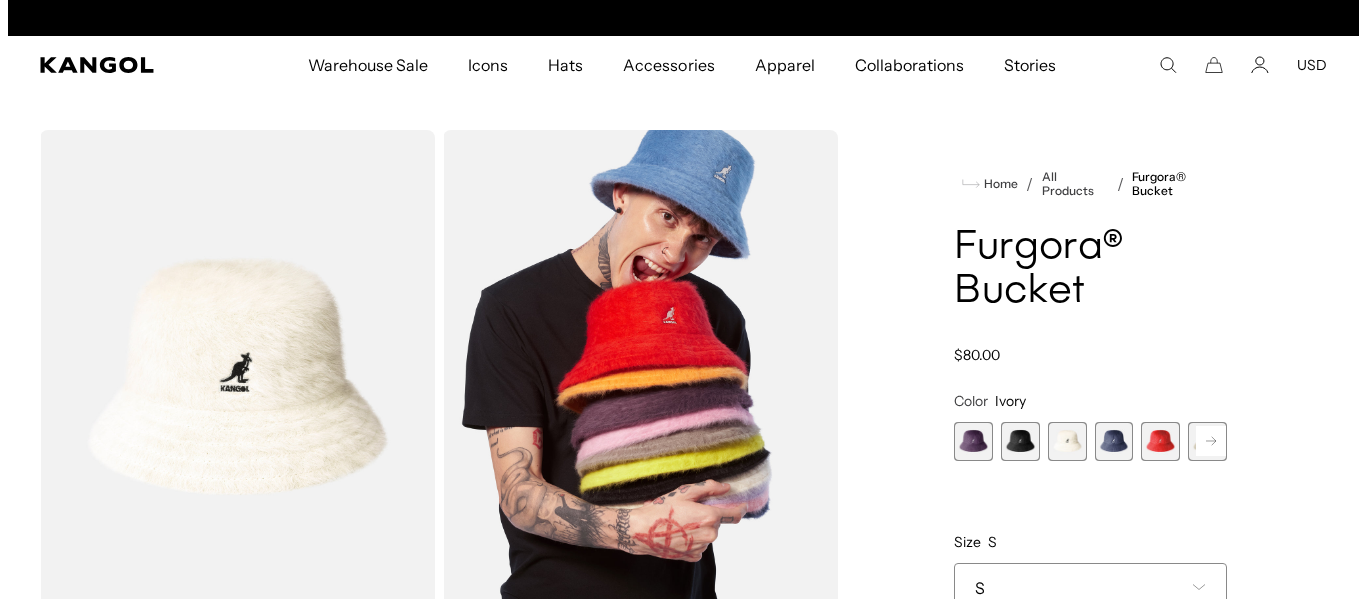 scroll, scrollTop: 0, scrollLeft: 0, axis: both 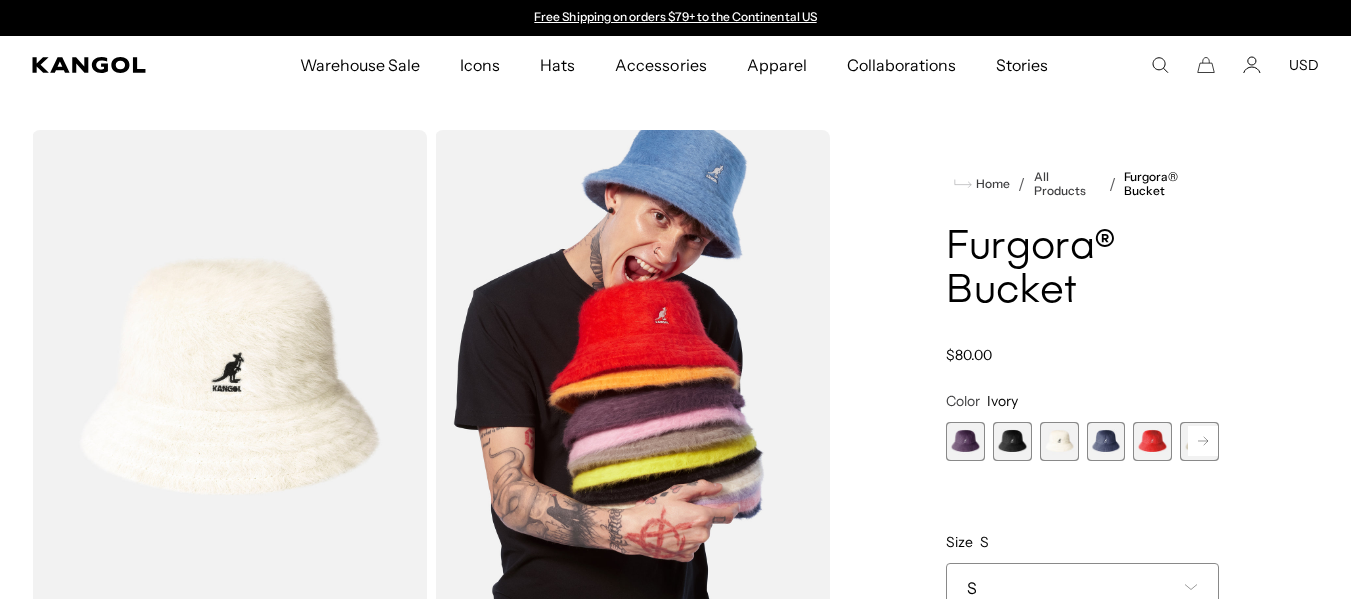 click at bounding box center [229, 377] 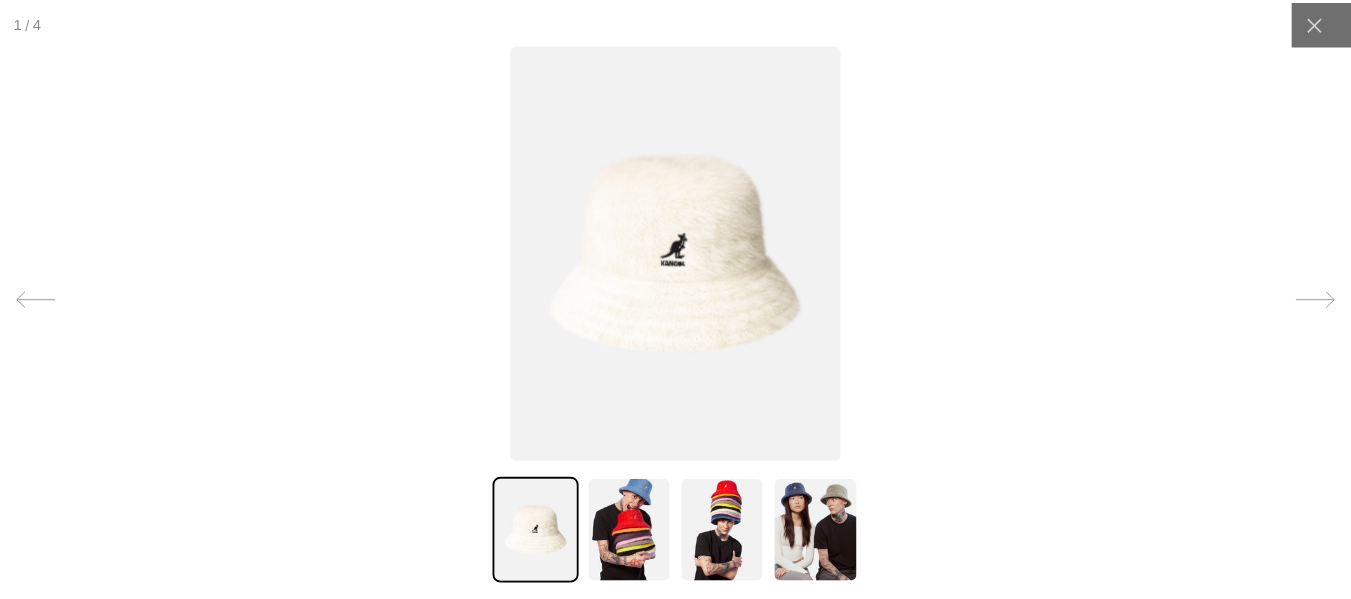 scroll, scrollTop: 0, scrollLeft: 0, axis: both 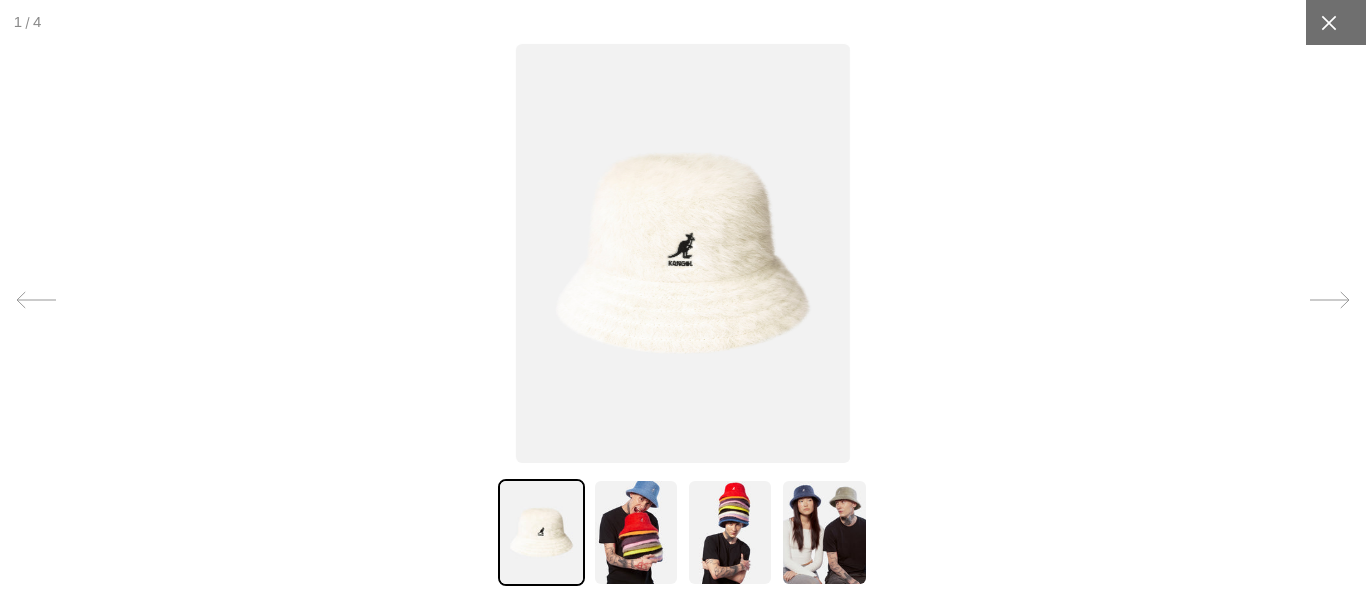 click 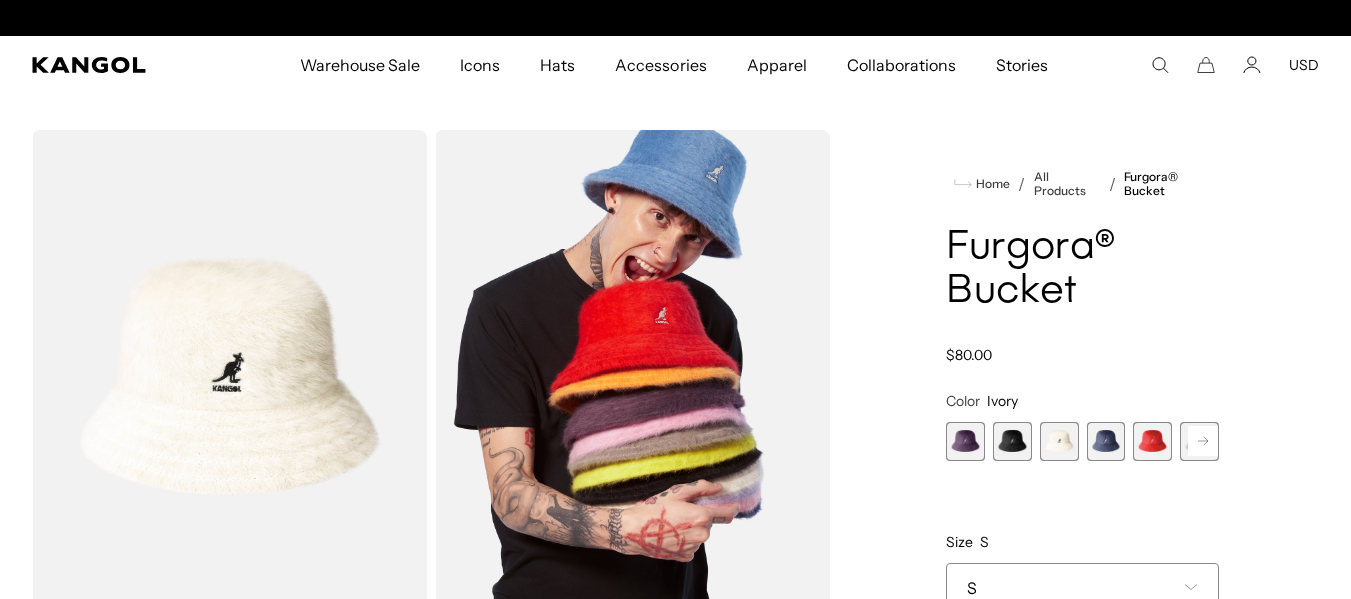 scroll, scrollTop: 0, scrollLeft: 412, axis: horizontal 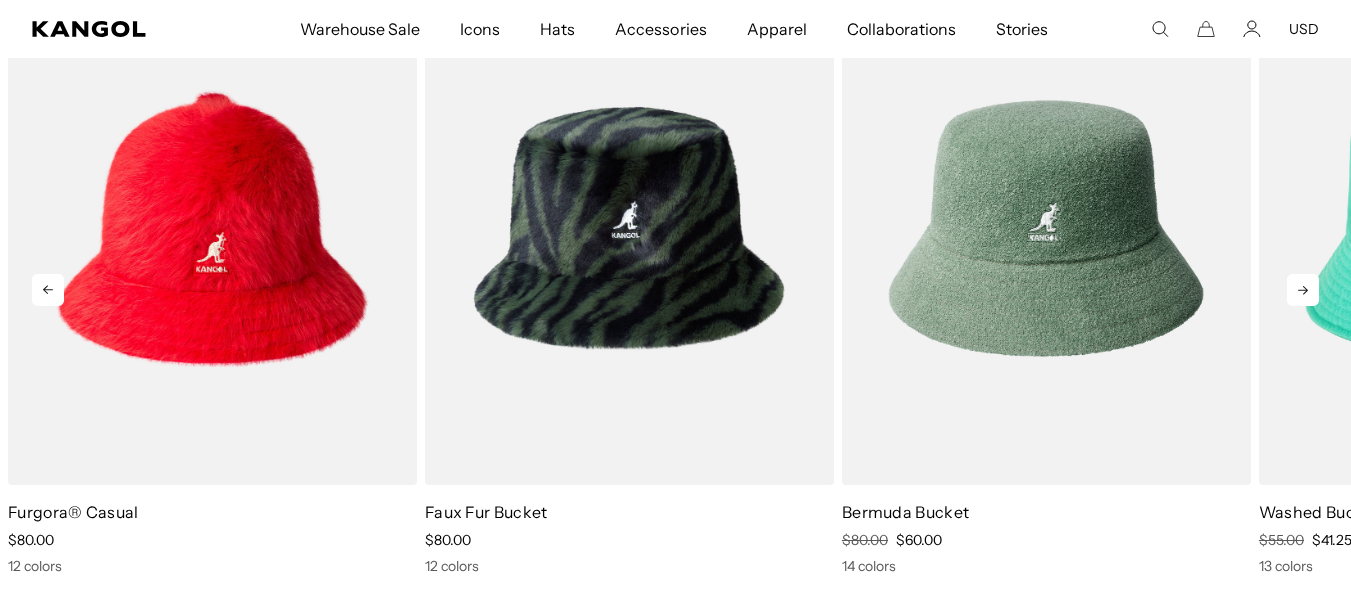 click 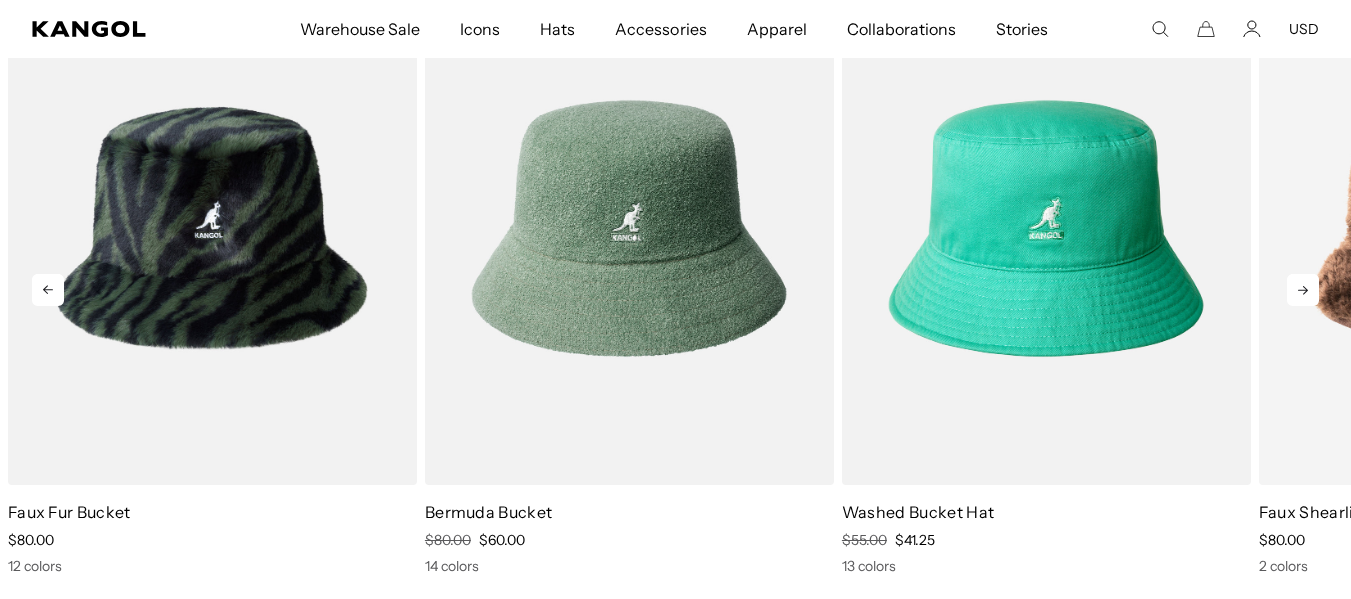 click 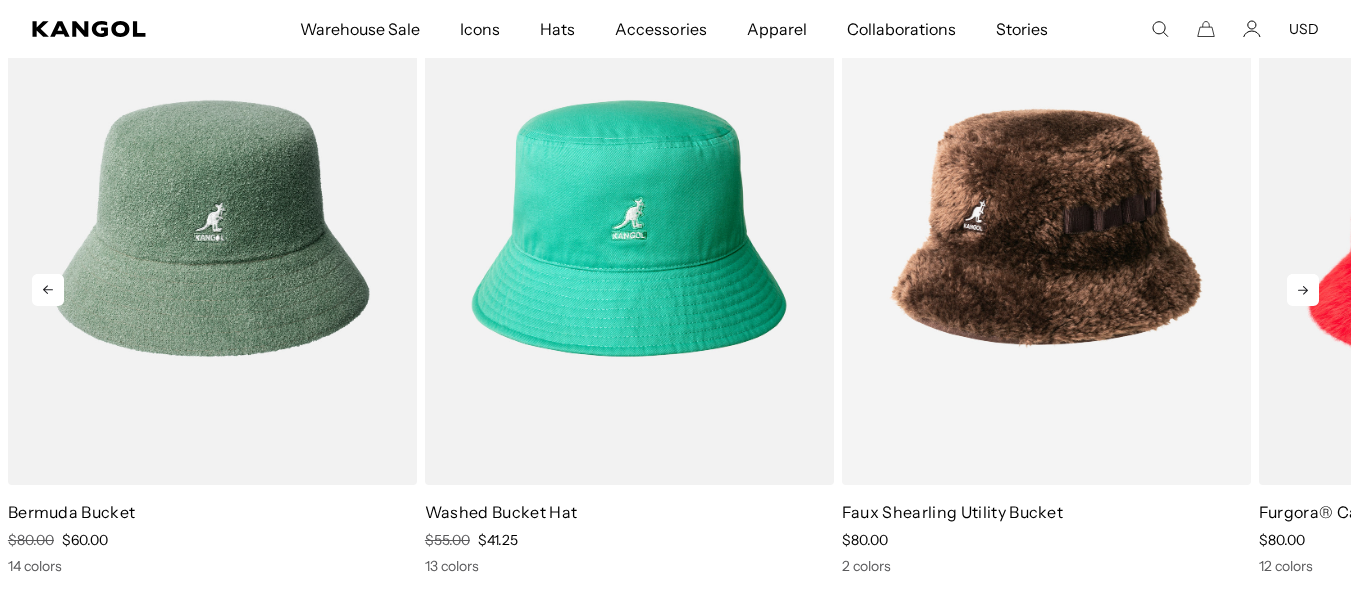 click 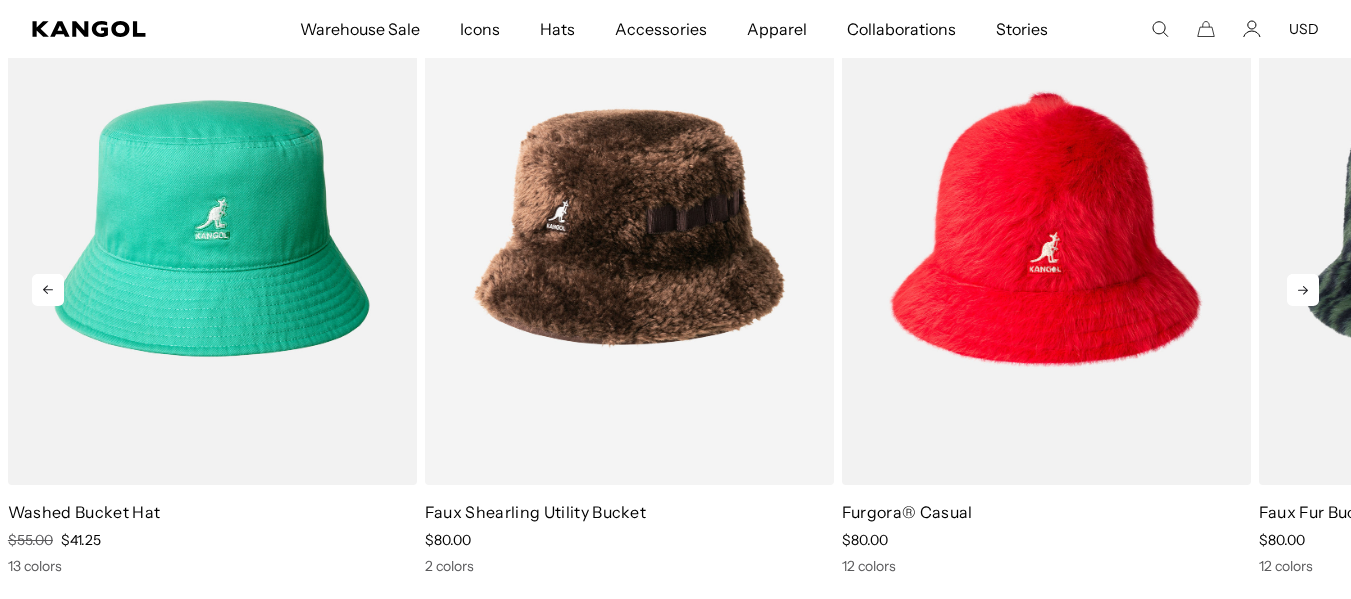 scroll, scrollTop: 0, scrollLeft: 412, axis: horizontal 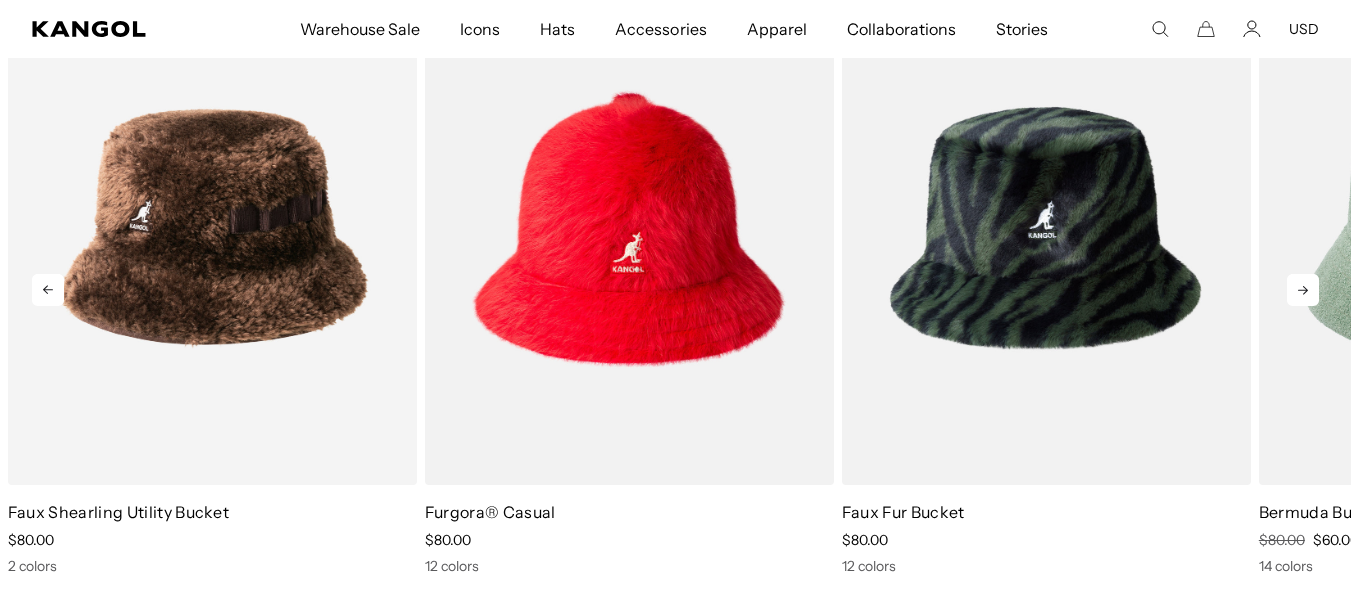 click 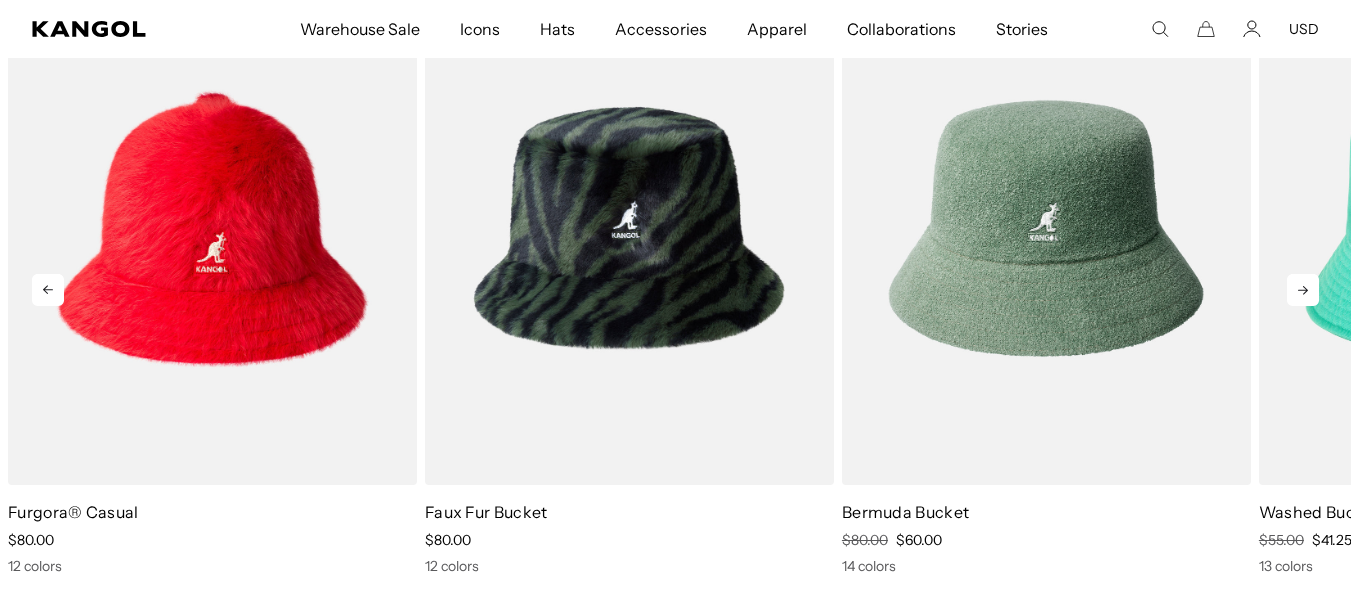 click 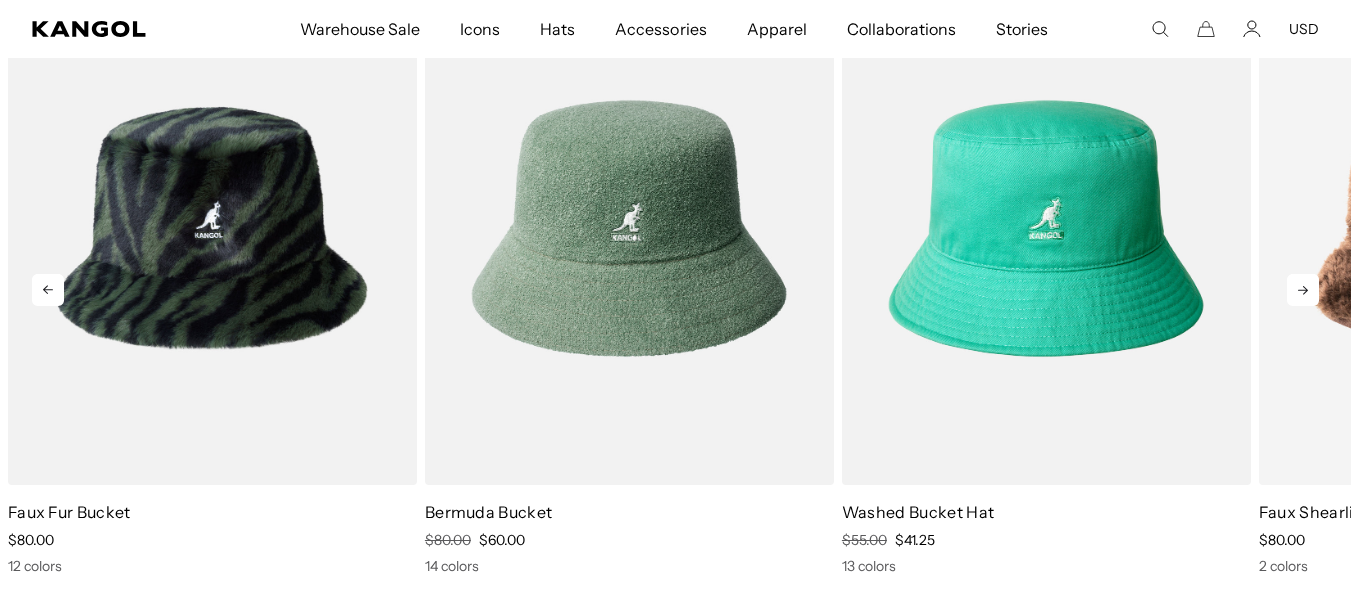 click 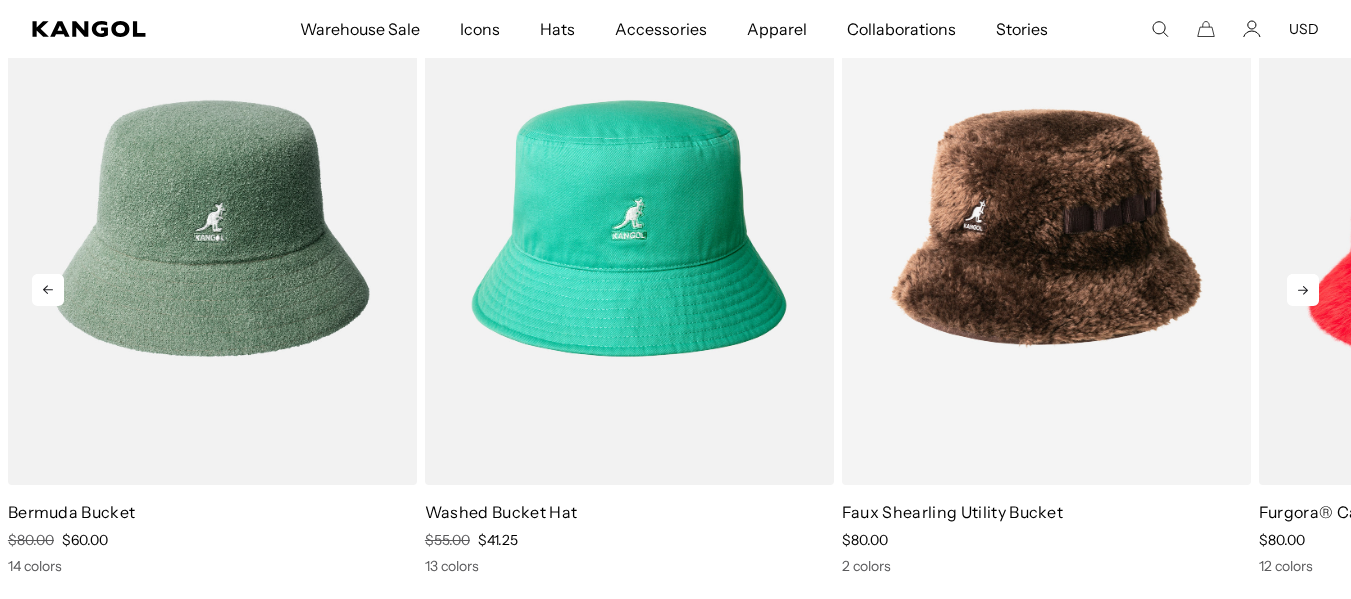 scroll, scrollTop: 0, scrollLeft: 0, axis: both 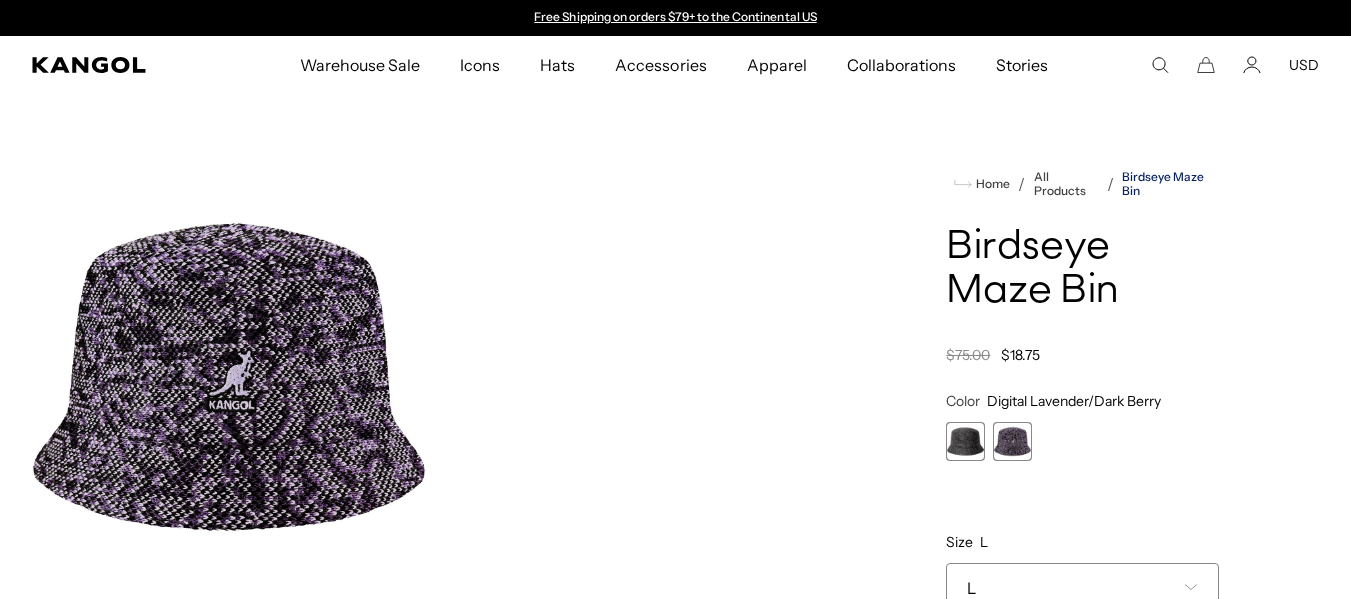 click on "Birdseye Maze Bin" at bounding box center [1170, 184] 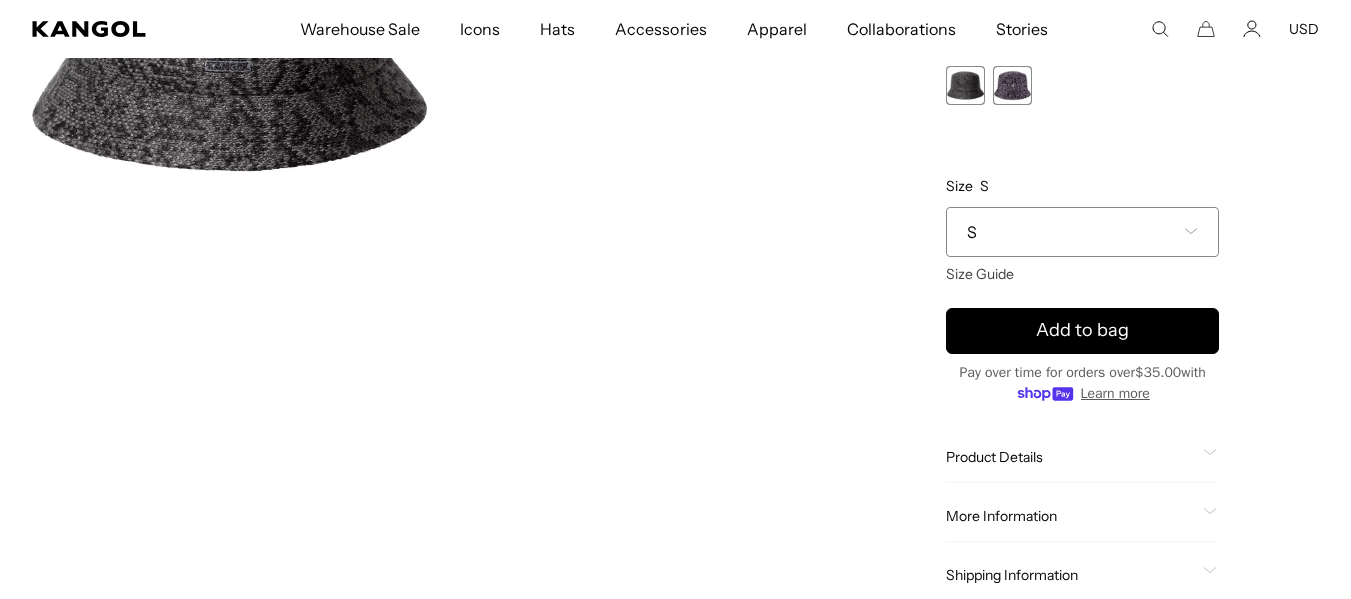 scroll, scrollTop: 145, scrollLeft: 0, axis: vertical 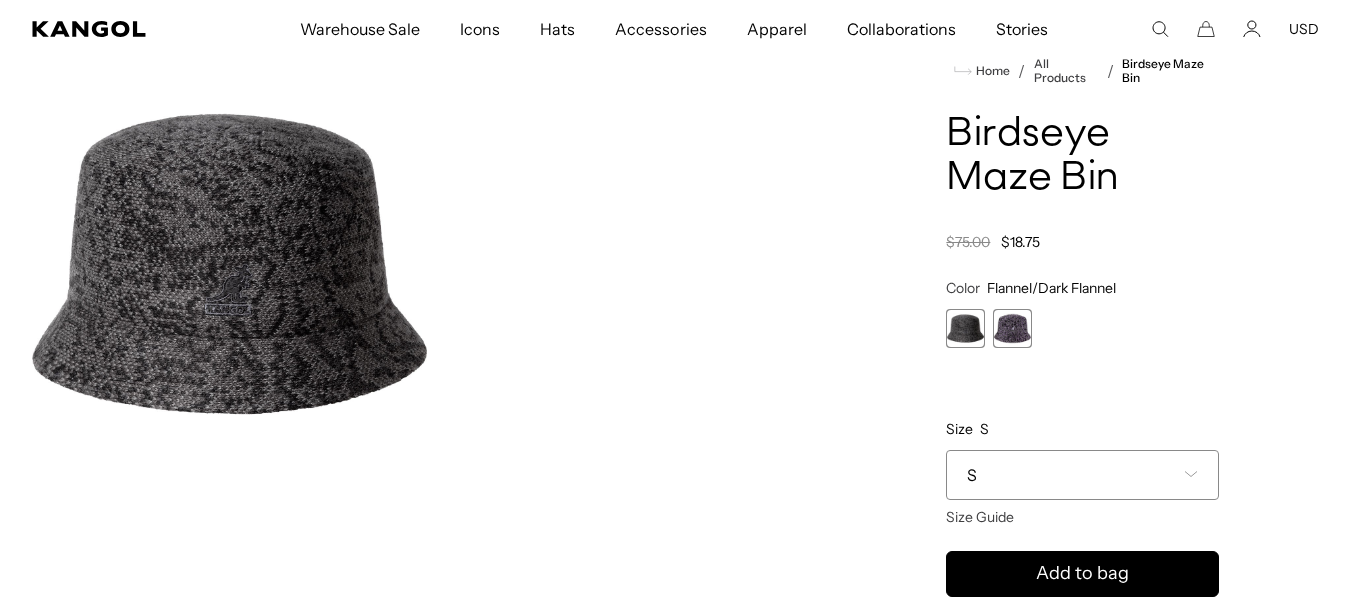click on "Skip to content
My Bag
( 0 )
Your cart is empty.
Explore new hats
Loading...
Subtotal
$0.00 USD
Taxes, shipping, and discounts are calculated at checkout
Checkout
View My Bag
Size and fit
Close
Size
cm
Inches
S
6 ¾ - 6 ⅞
54-55
21" - 21 ½"
M
7 - 7 ⅛
56-57
22" - 22 ½"
L
7 ¼ - 7 ⅜
58-59
22 ¾" - 23"
XL
7 ½ - 7 ⅝
60-61" at bounding box center [675, 1695] 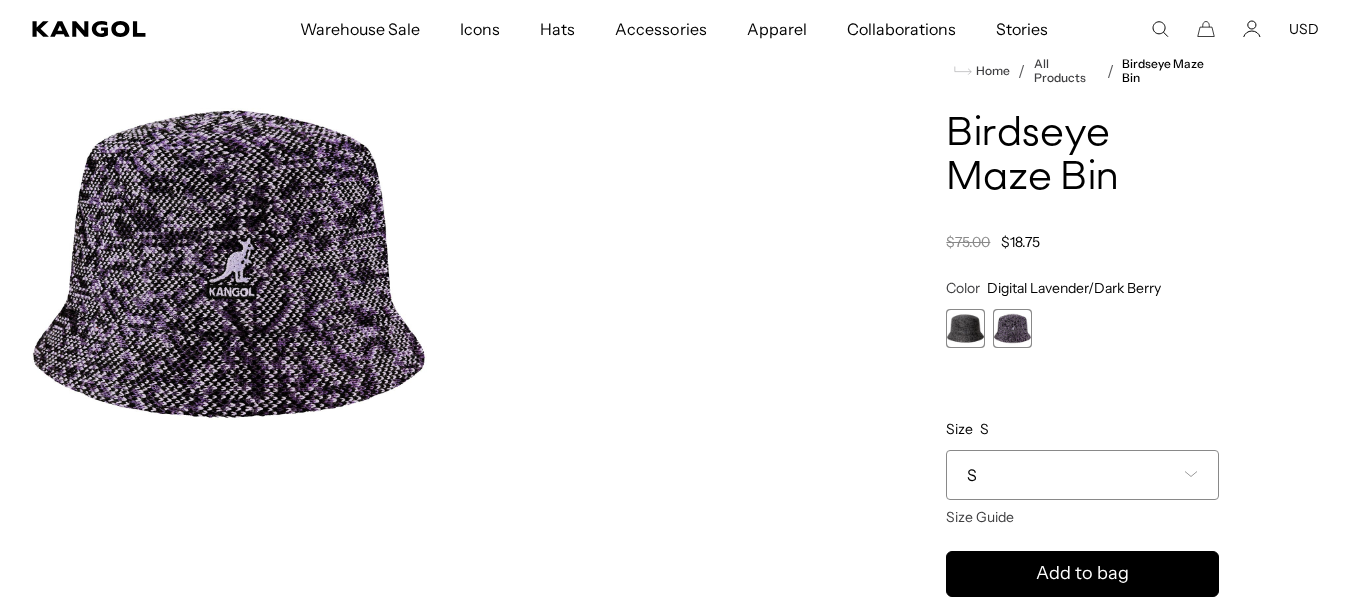scroll, scrollTop: 0, scrollLeft: 412, axis: horizontal 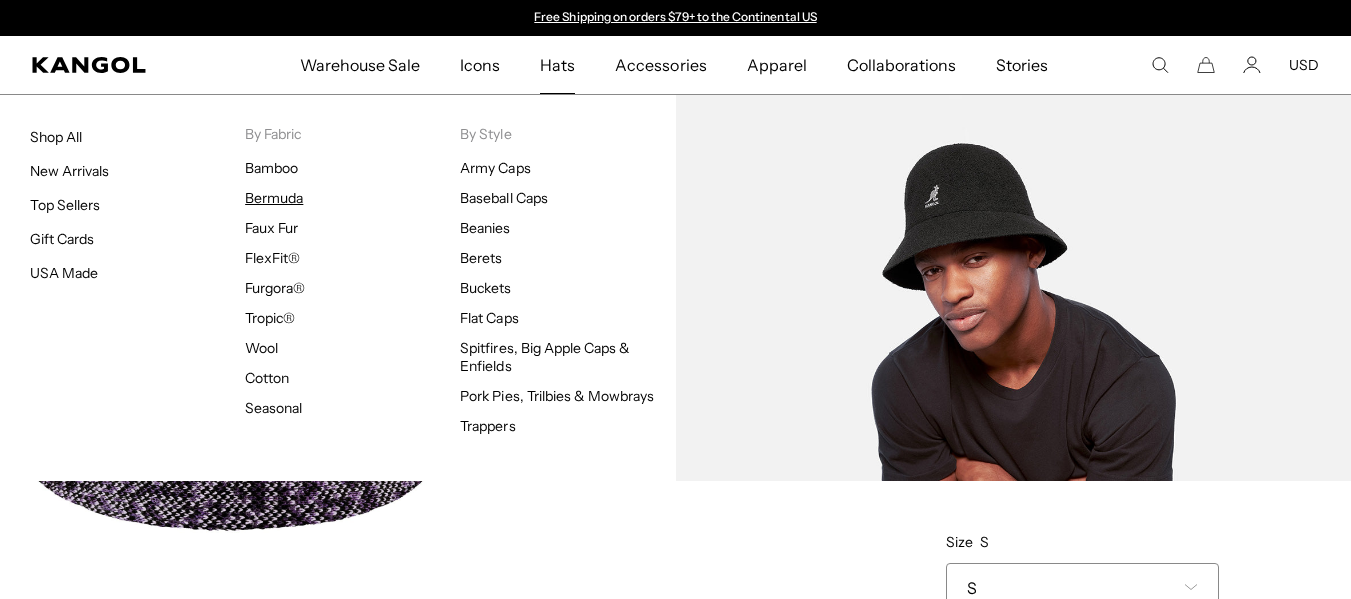 click on "Bermuda" at bounding box center (274, 198) 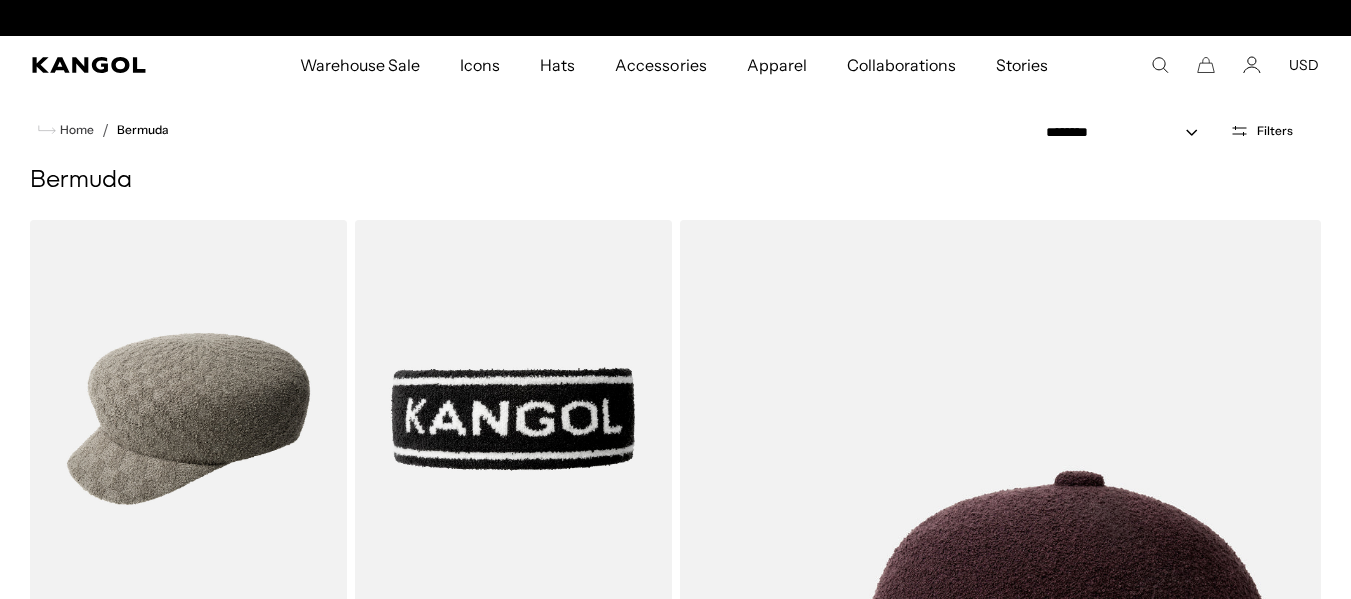 scroll, scrollTop: 0, scrollLeft: 0, axis: both 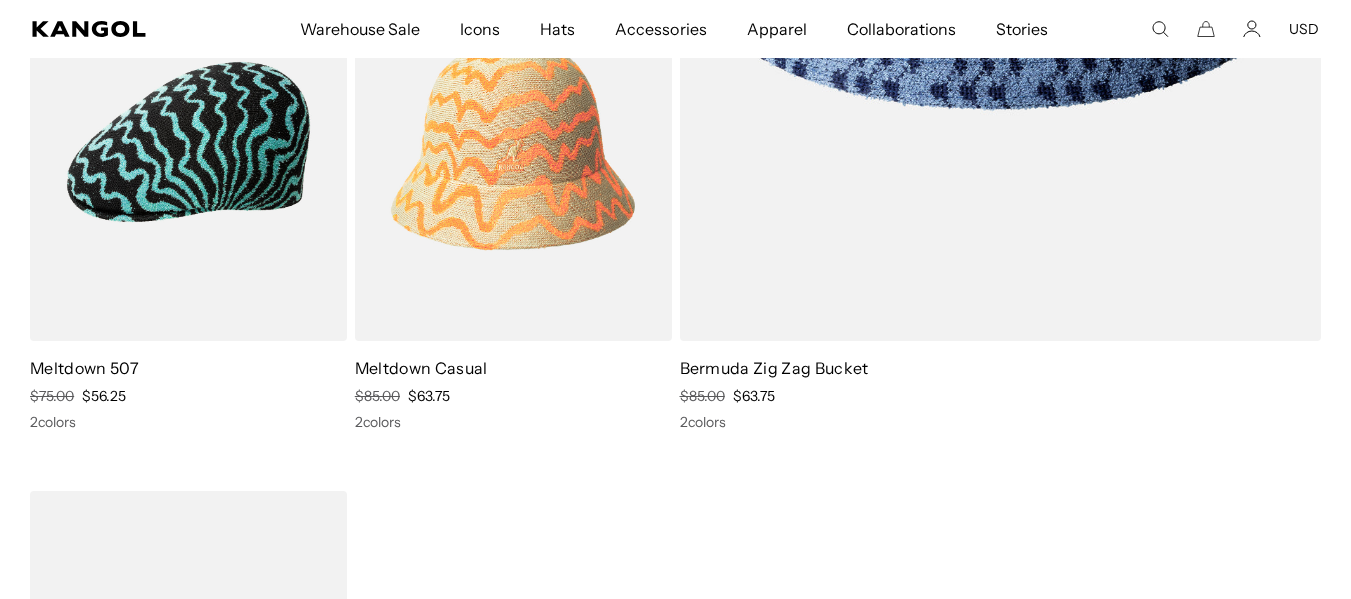 click on "Skip to content
My Bag
( 0 )
Your cart is empty.
Explore new hats
Loading...
Subtotal
$0.00 USD
Taxes, shipping, and discounts are calculated at checkout
Checkout
View My Bag
Free Shipping on orders $79+ to the Continental US
Free Shipping on orders $79+ to the Continental US" at bounding box center (675, -69) 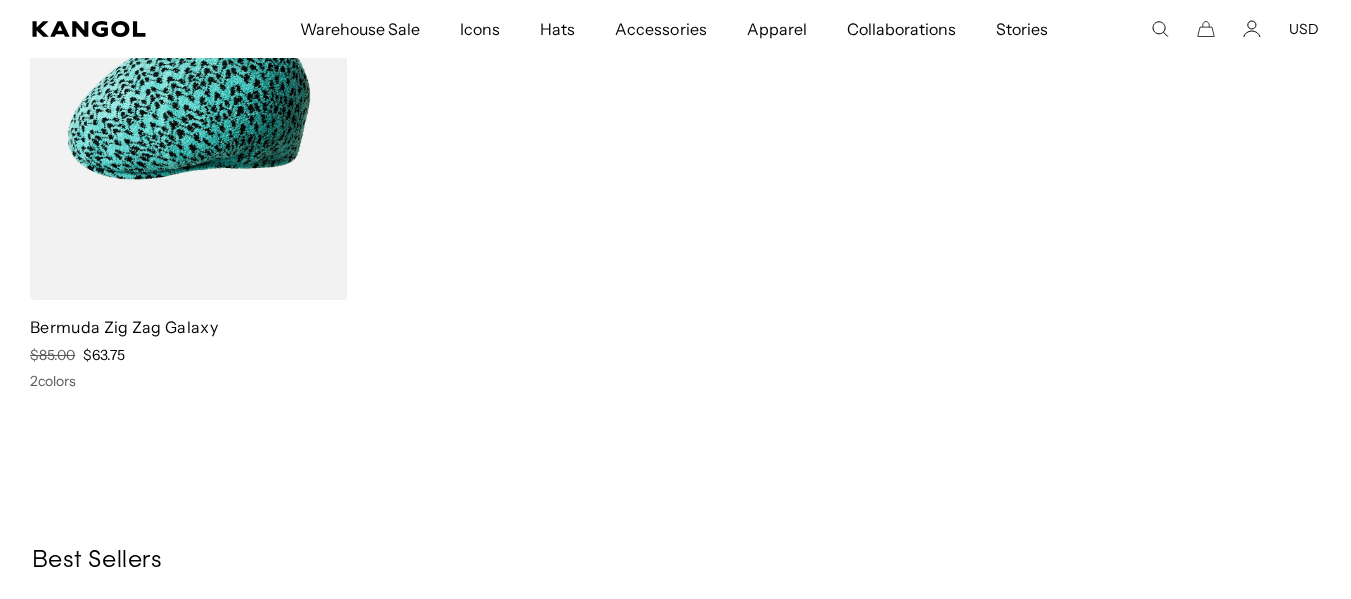 drag, startPoint x: 1343, startPoint y: 497, endPoint x: 1343, endPoint y: 551, distance: 54 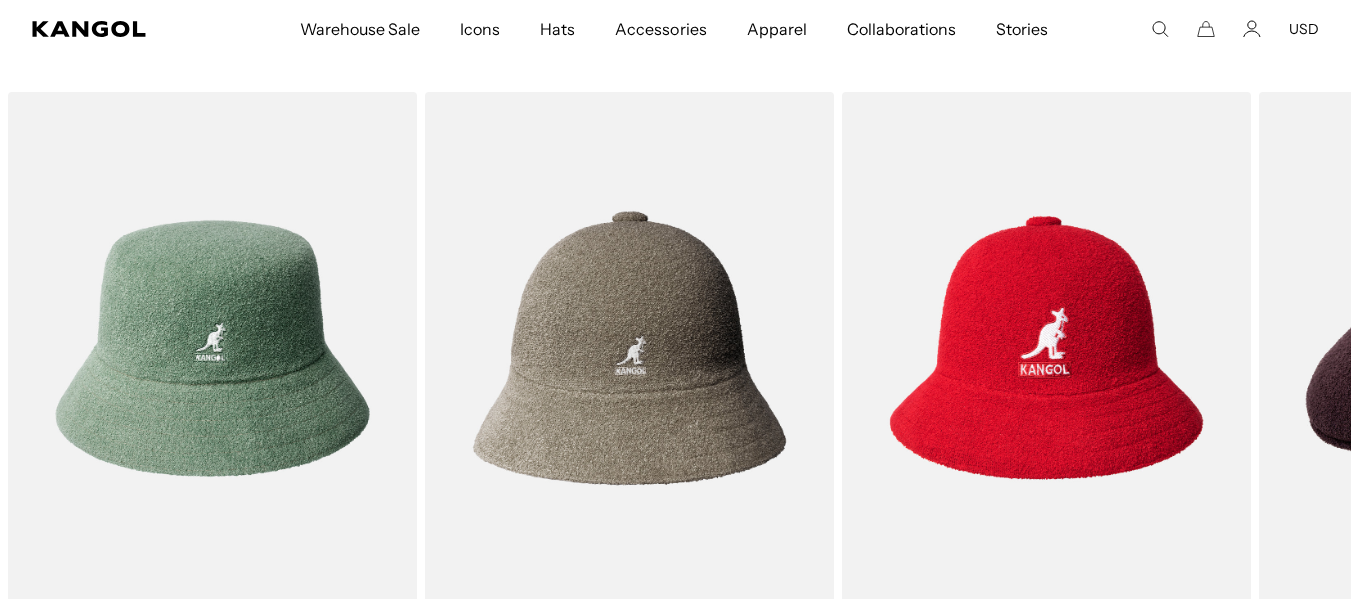 scroll, scrollTop: 0, scrollLeft: 0, axis: both 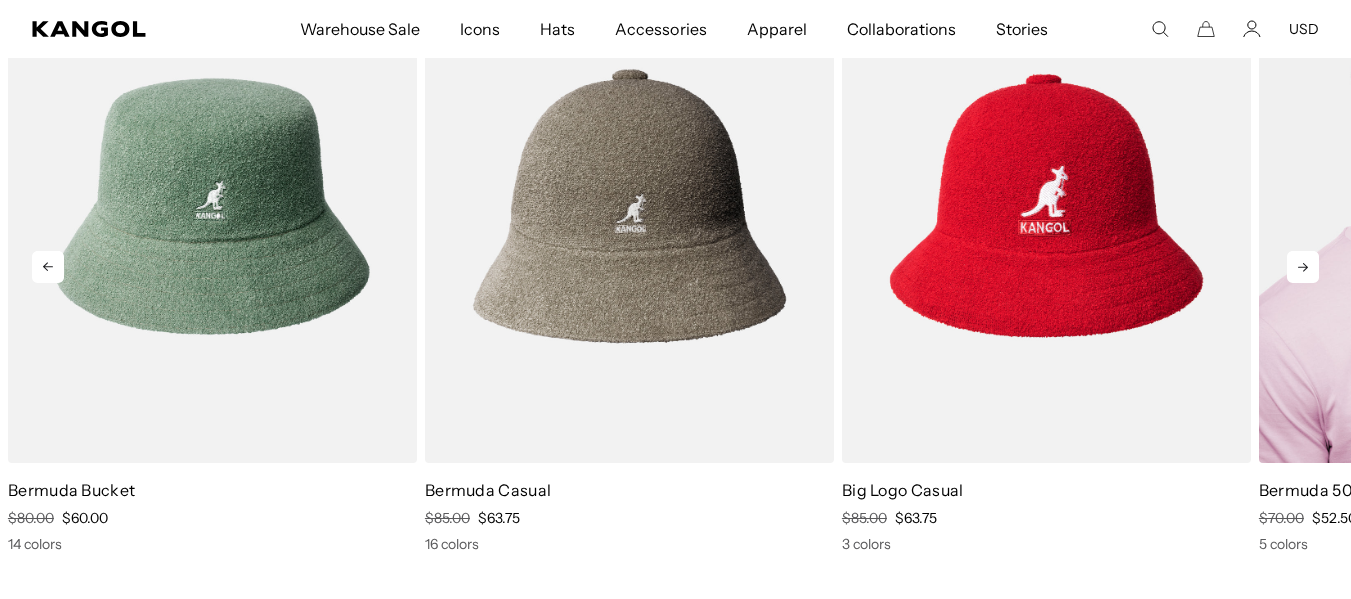 click on "Previous
Next
Regular Price $85.00 Sale Price" at bounding box center (675, 251) 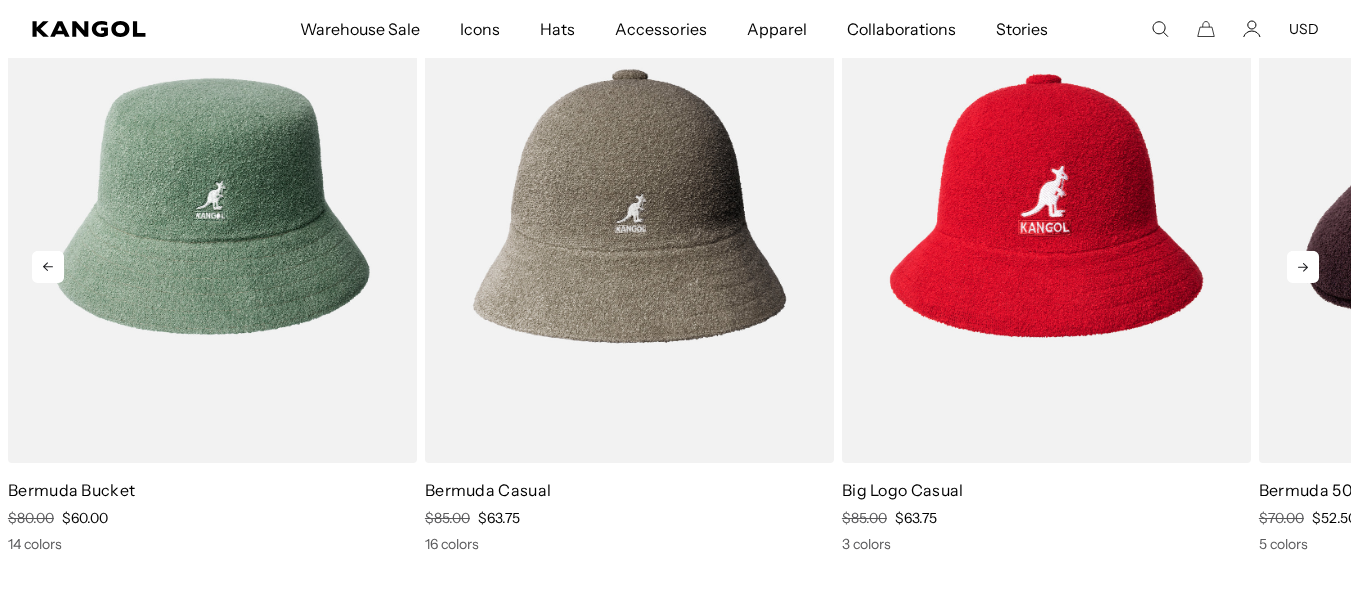 click 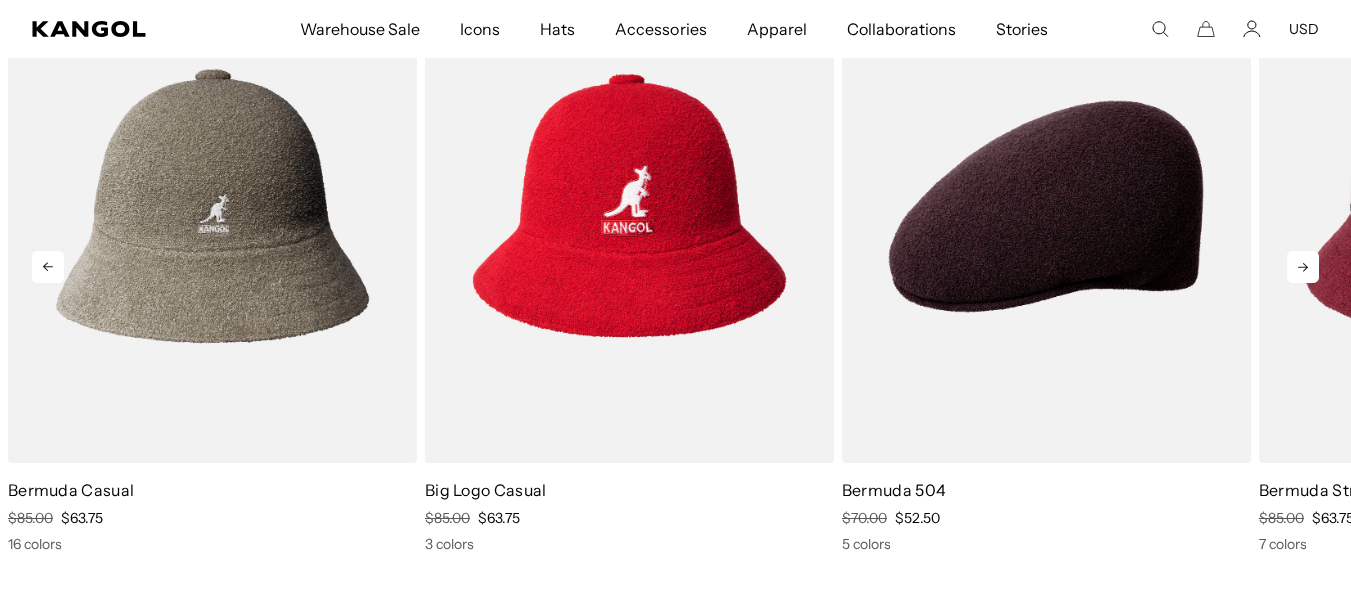 click 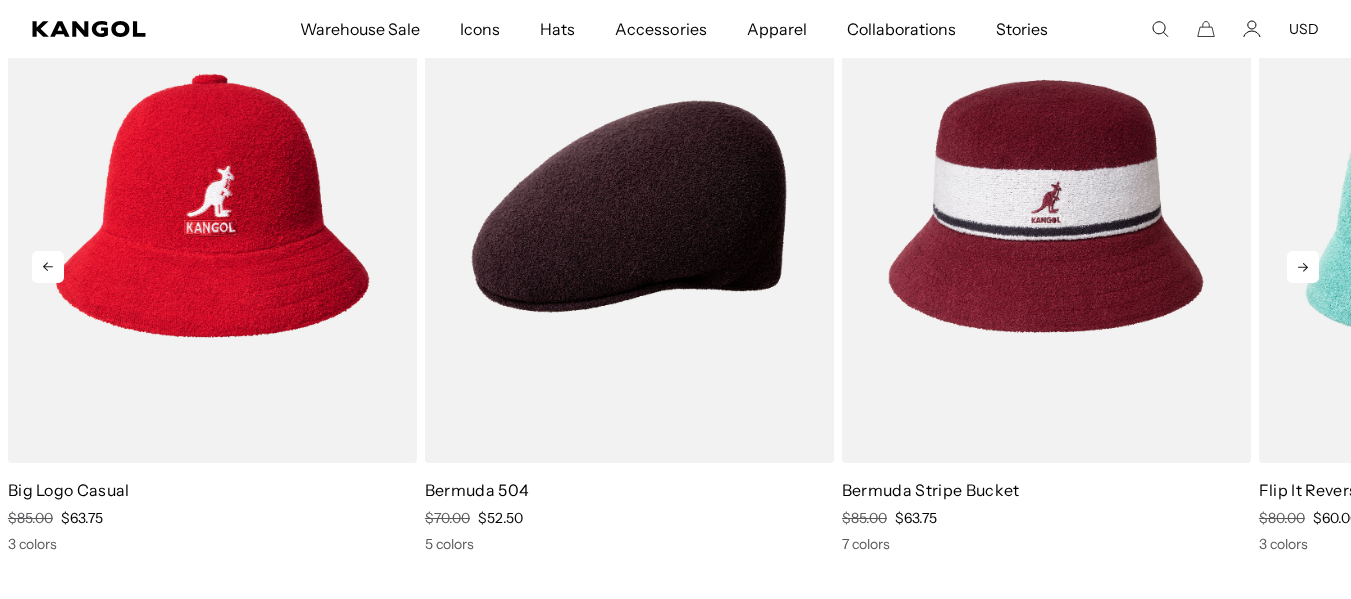 scroll, scrollTop: 0, scrollLeft: 0, axis: both 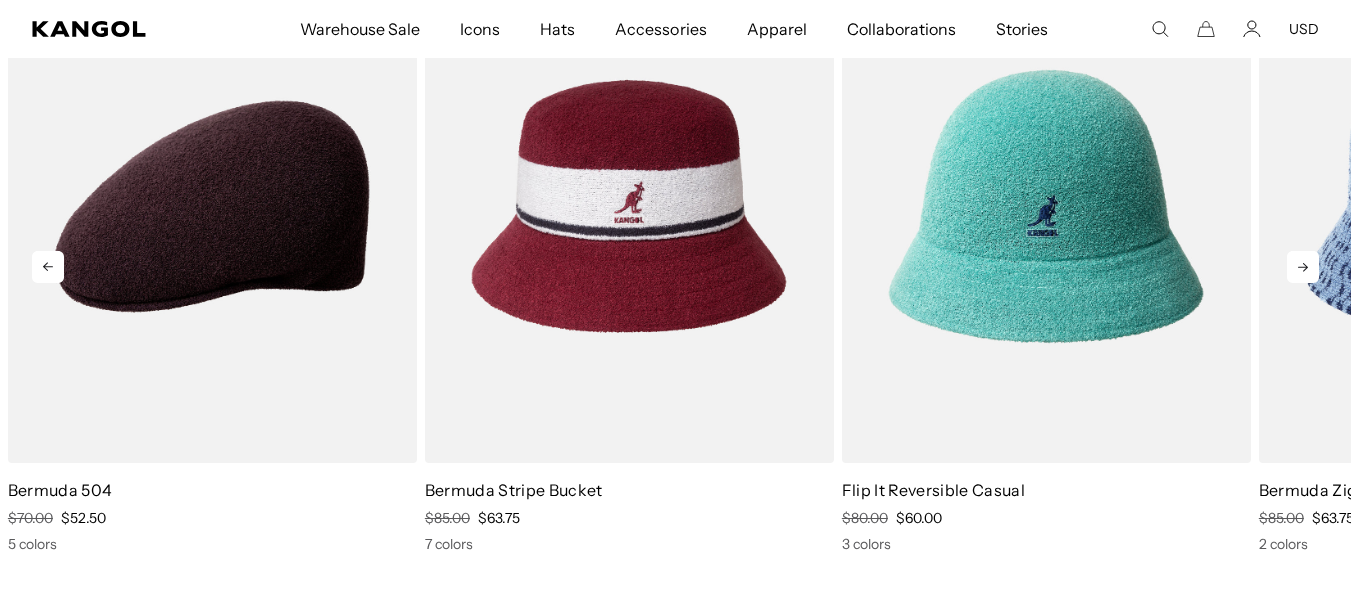 click 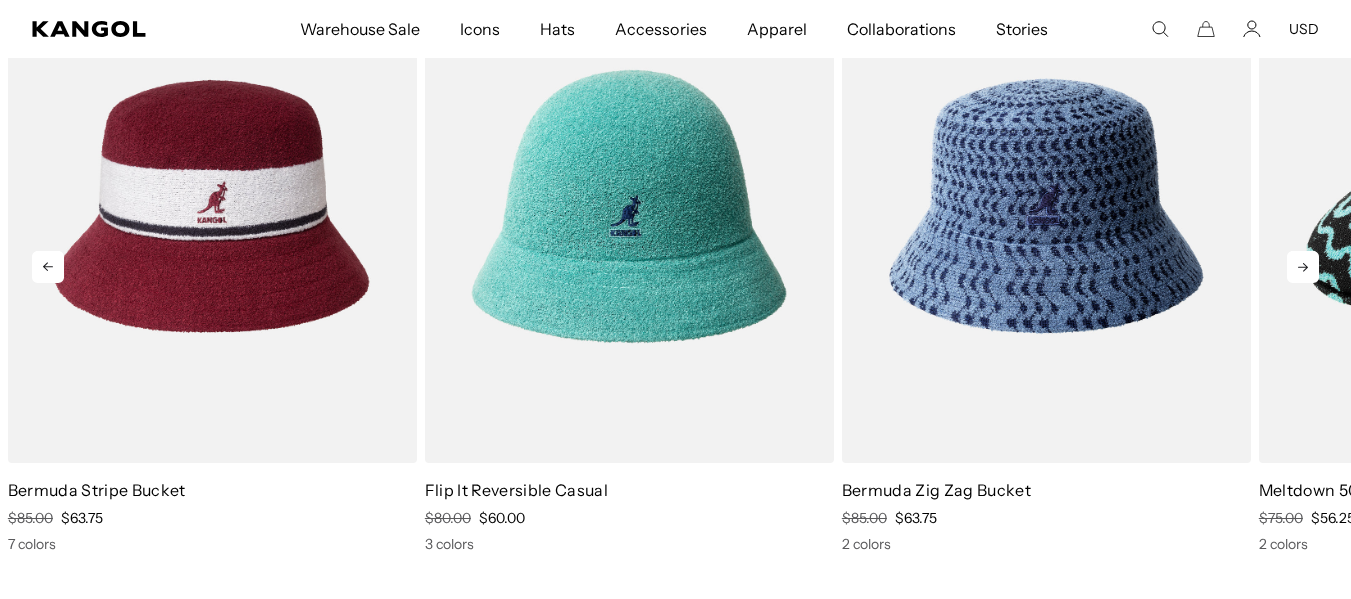 scroll, scrollTop: 0, scrollLeft: 412, axis: horizontal 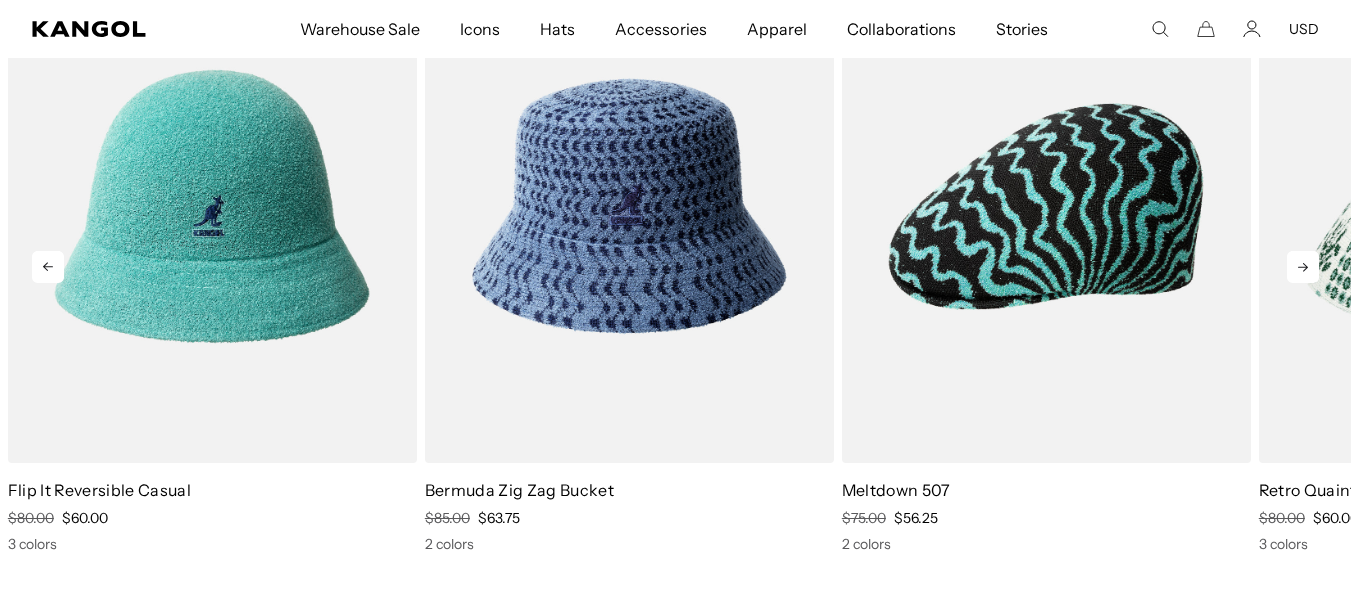 click 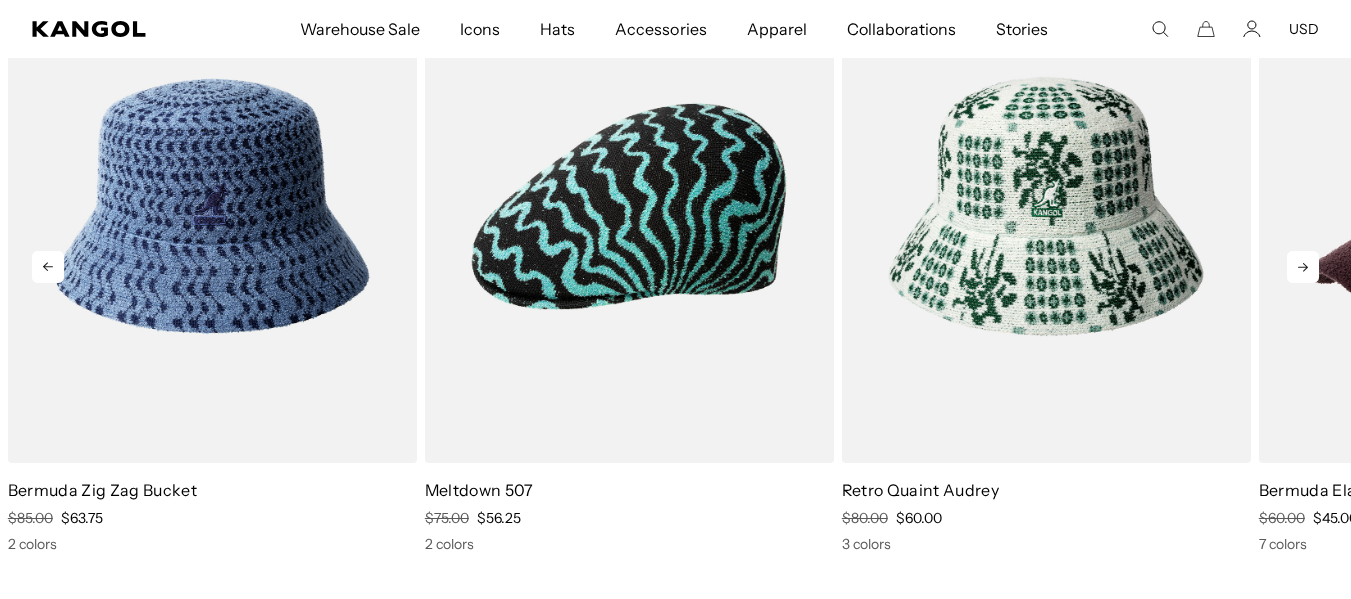 click 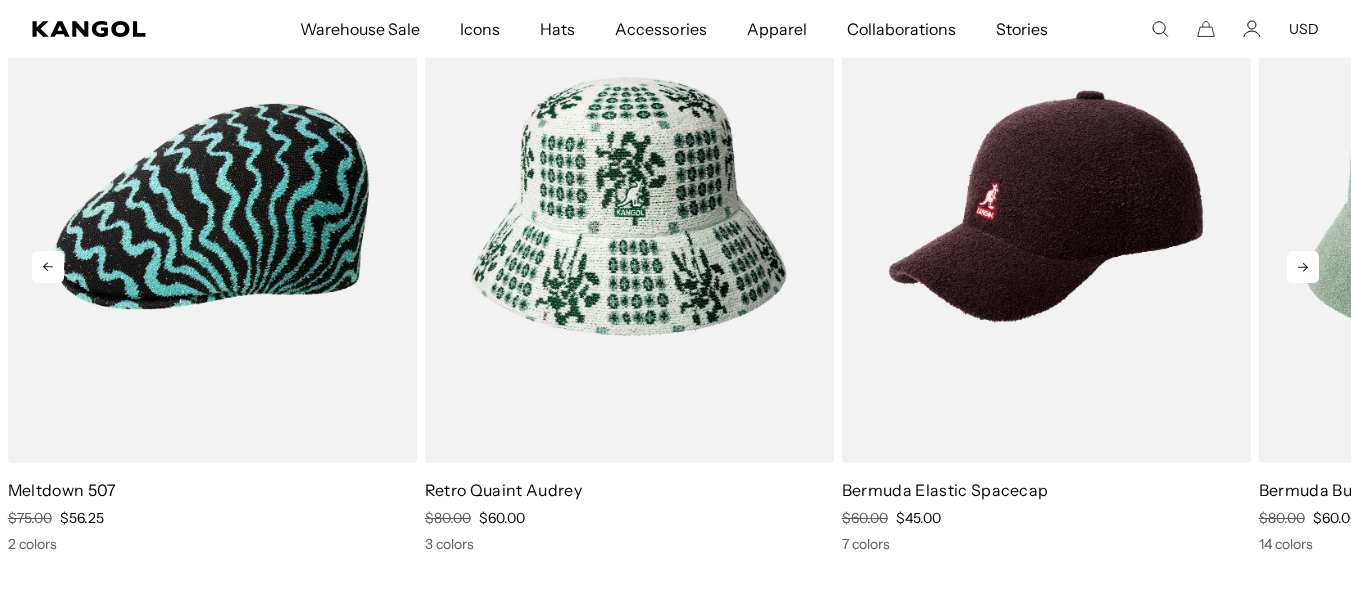 scroll, scrollTop: 0, scrollLeft: 0, axis: both 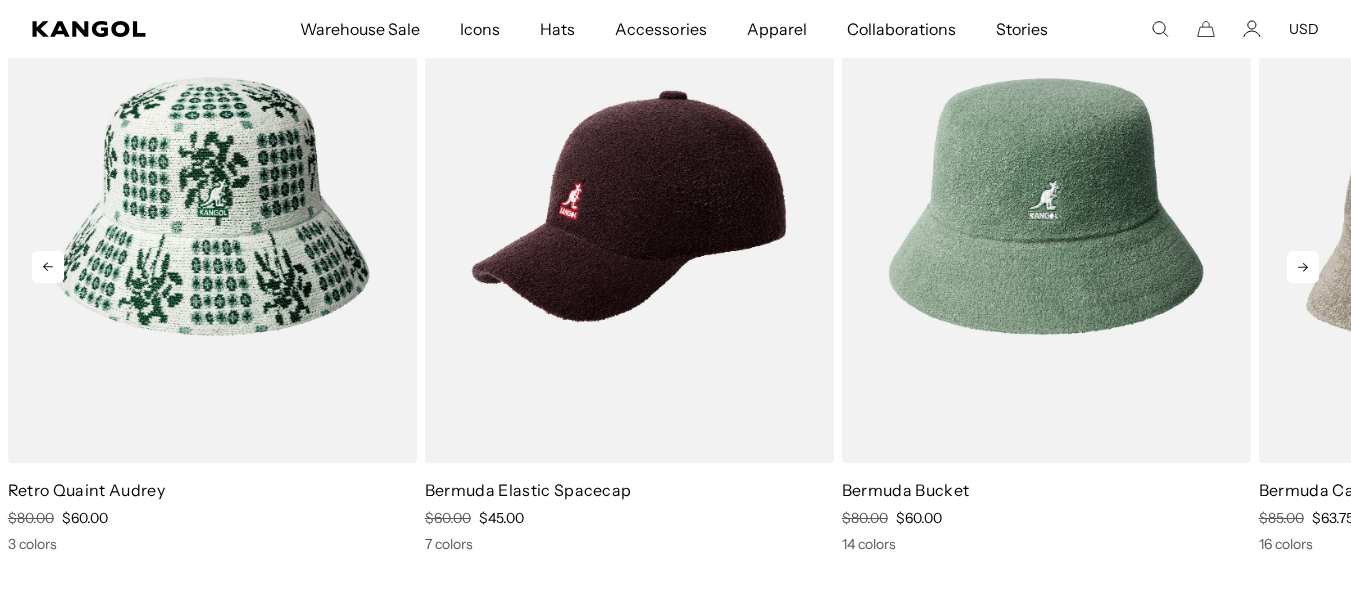click 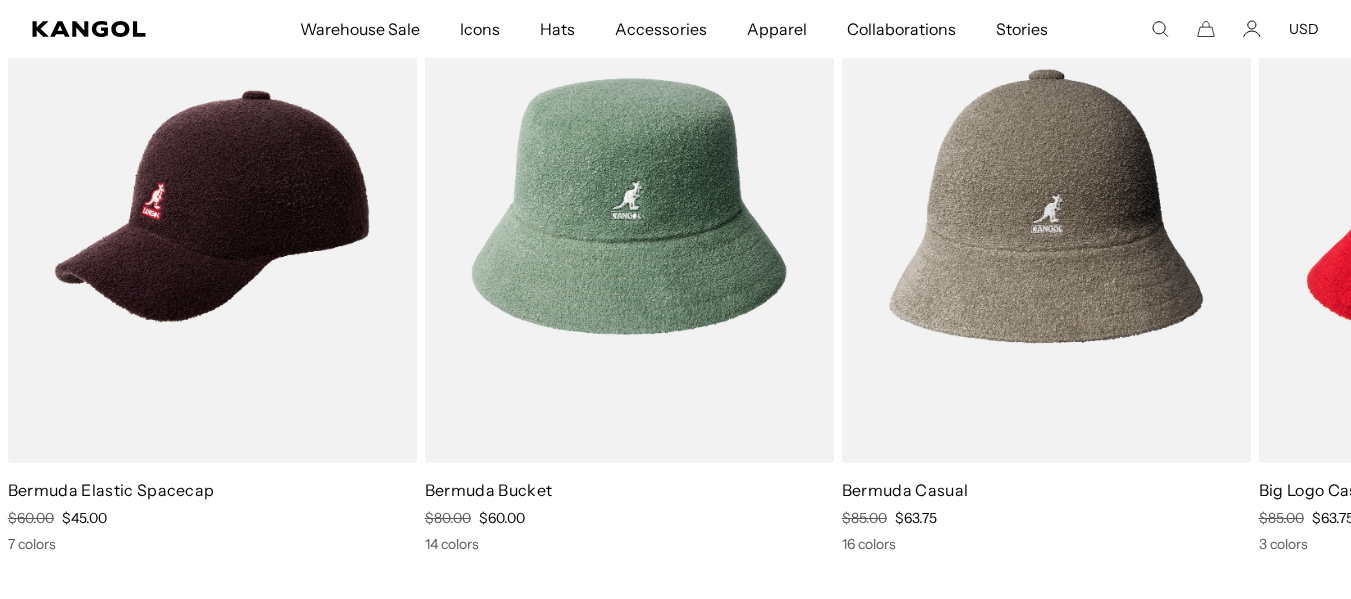scroll, scrollTop: 0, scrollLeft: 0, axis: both 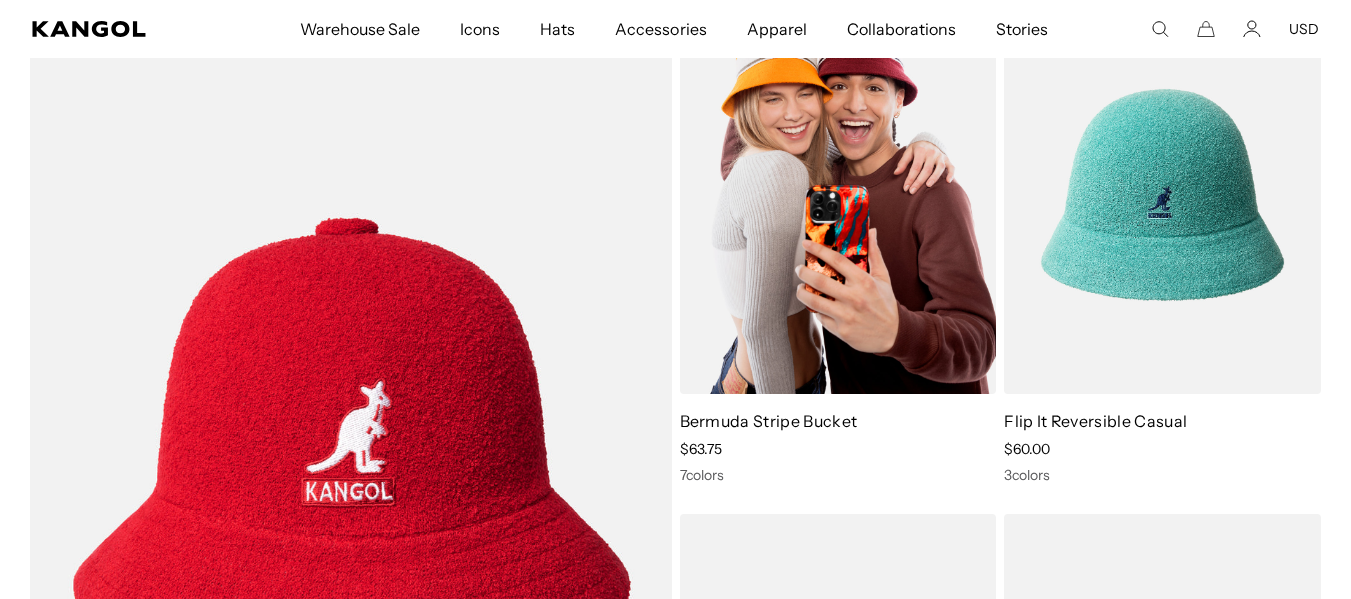 click on "Bermuda Stripe Bucket" at bounding box center [769, 421] 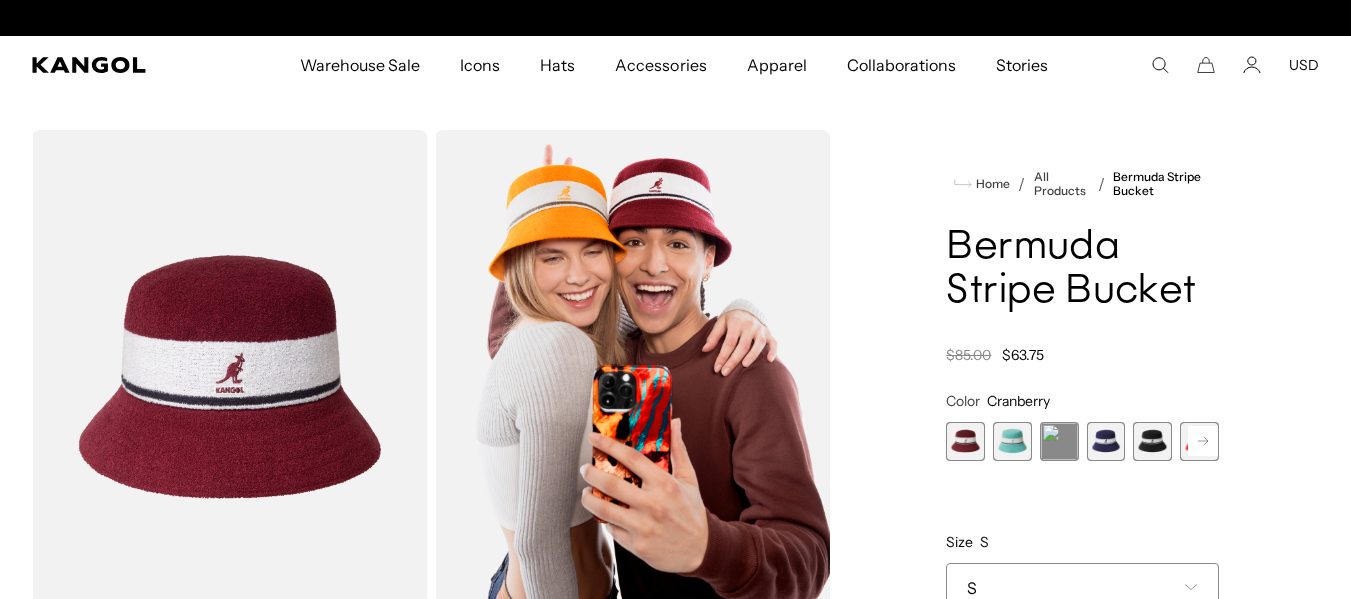 scroll, scrollTop: 0, scrollLeft: 0, axis: both 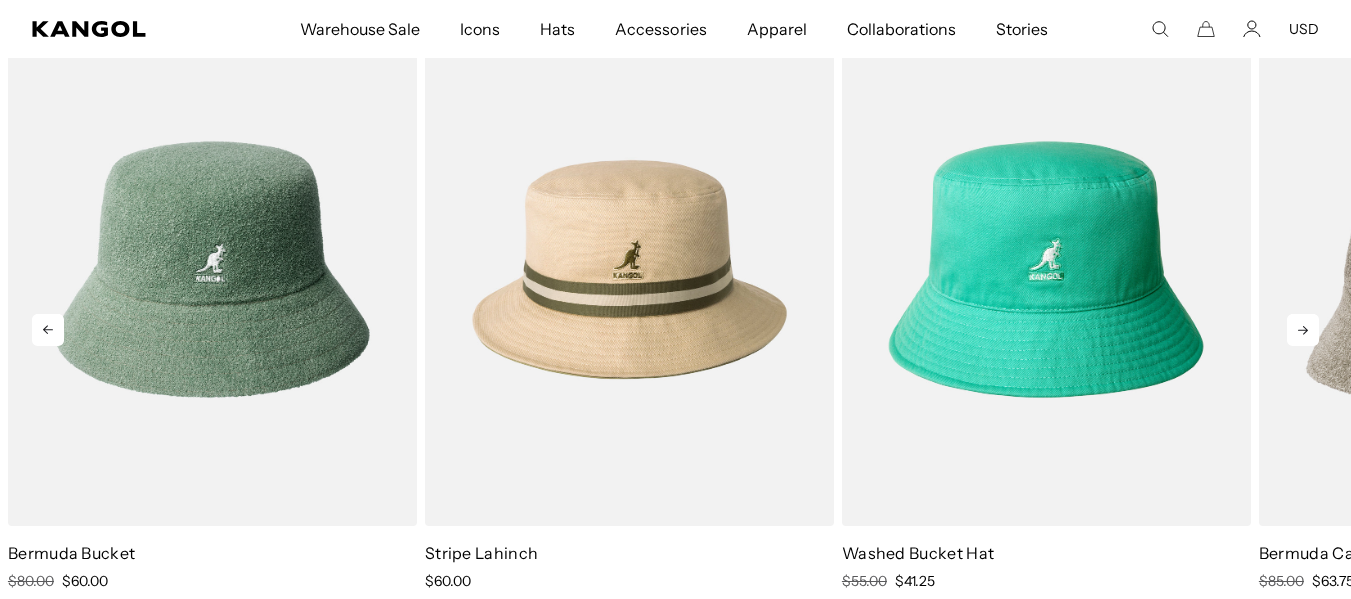 click 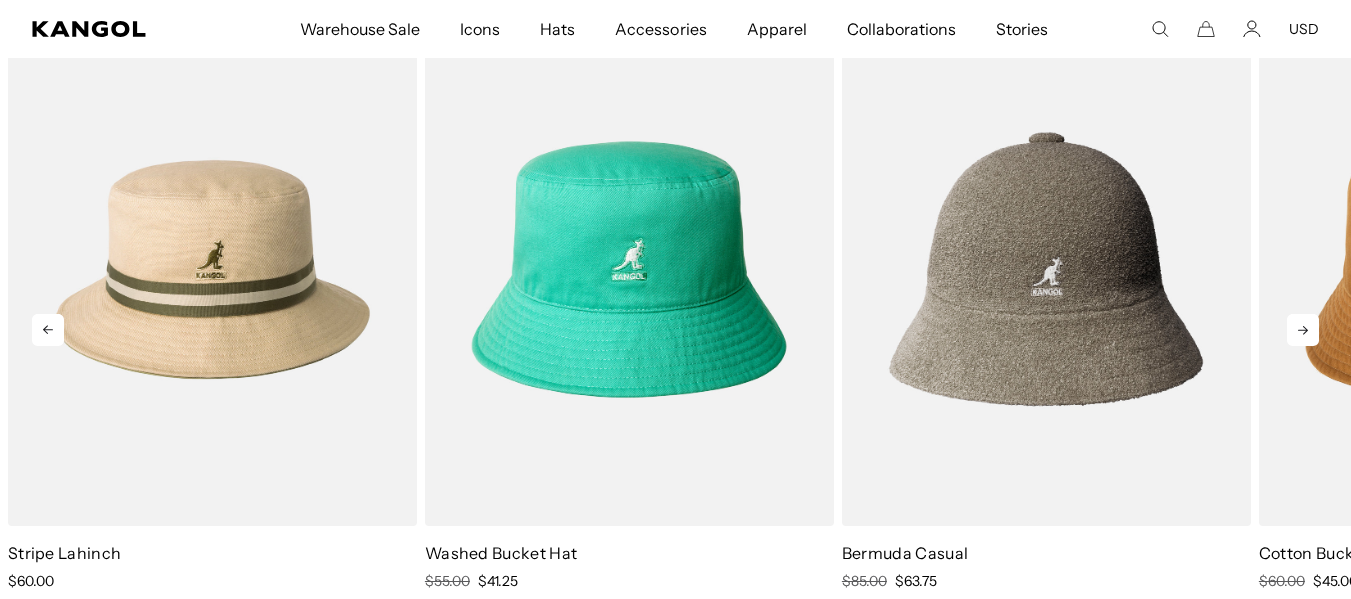 scroll, scrollTop: 0, scrollLeft: 412, axis: horizontal 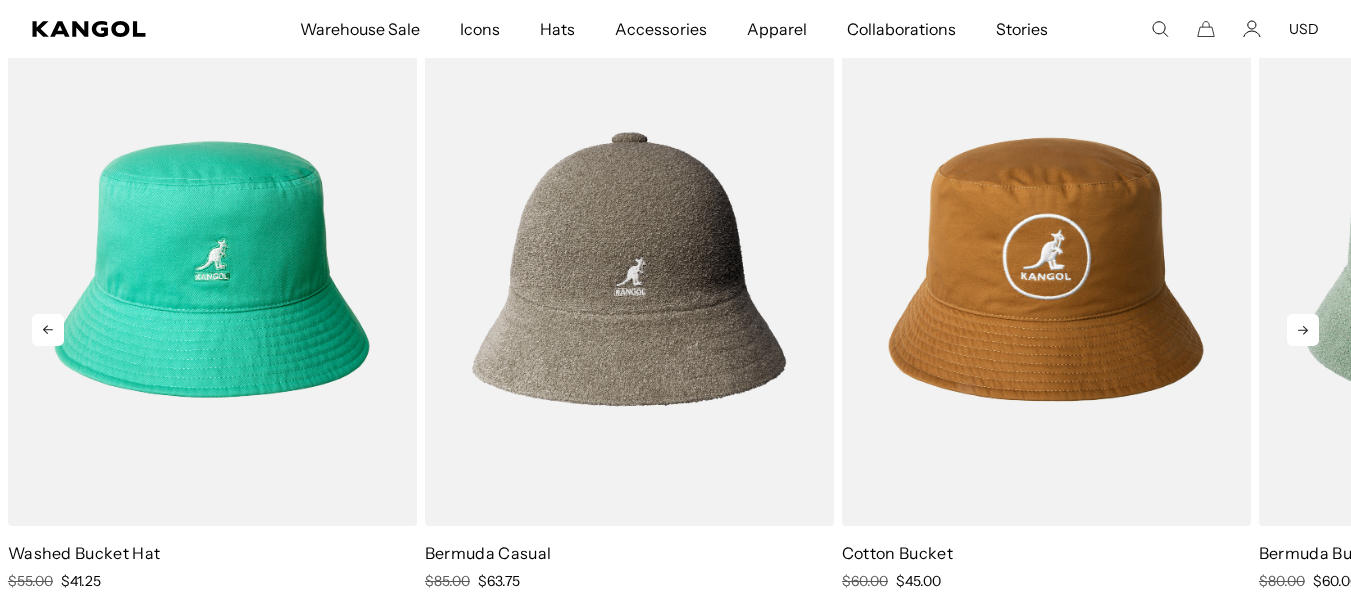 click 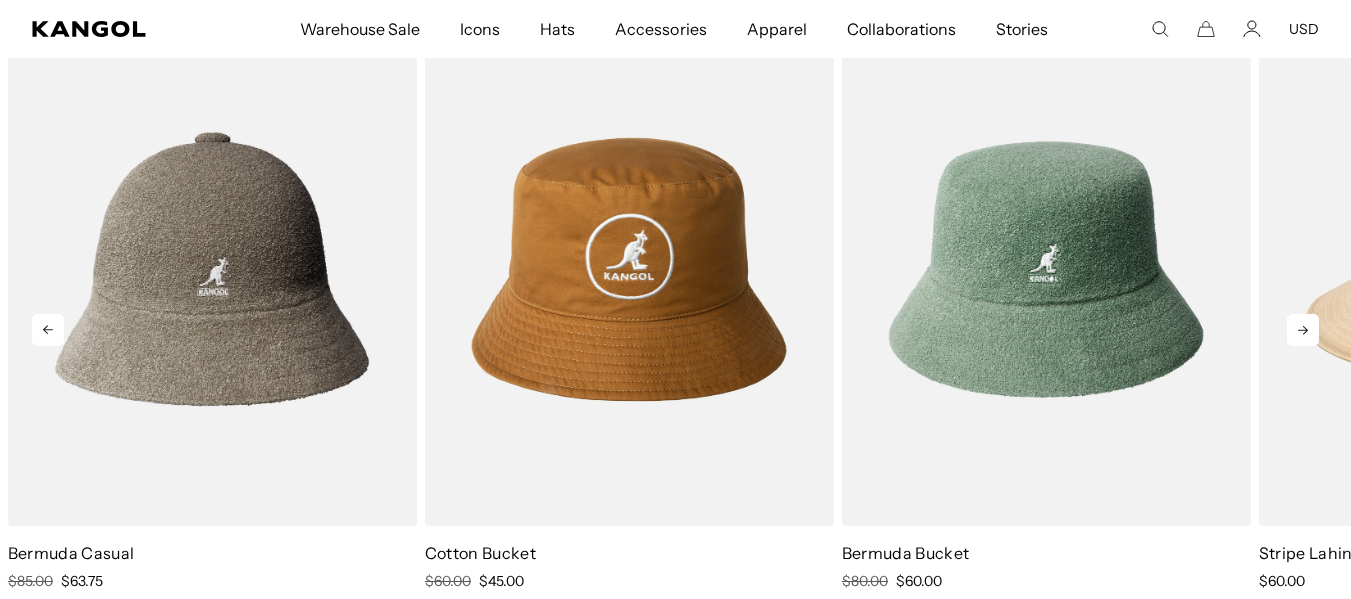 click 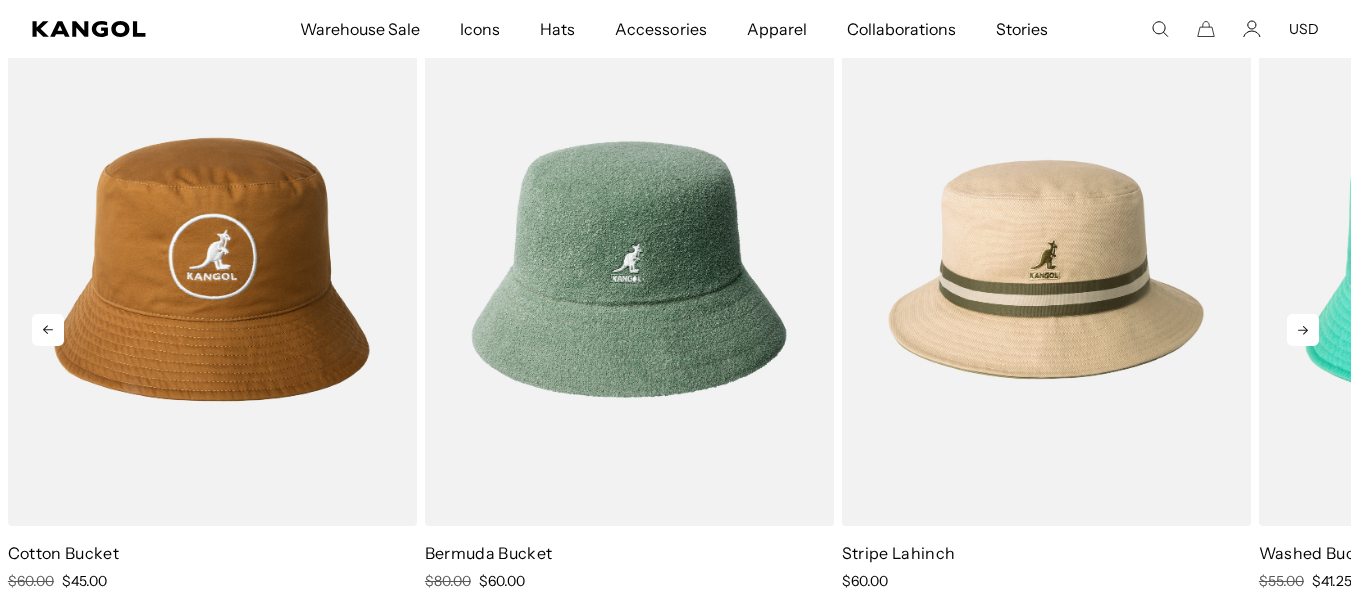 scroll, scrollTop: 0, scrollLeft: 0, axis: both 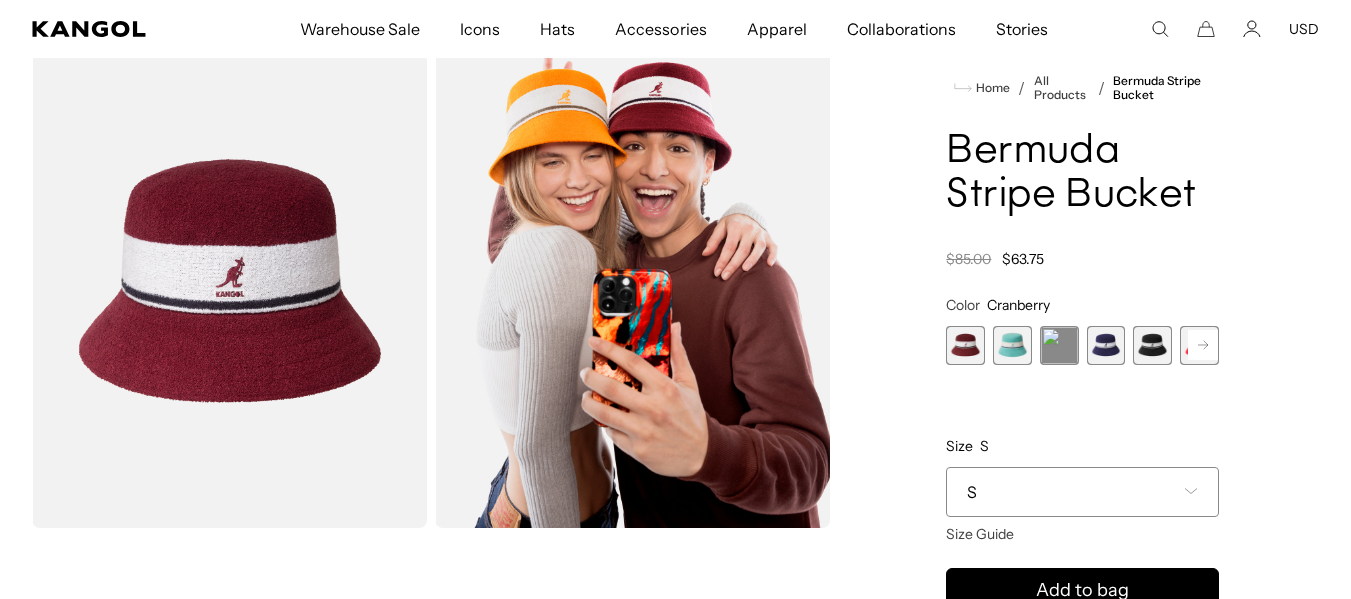 click 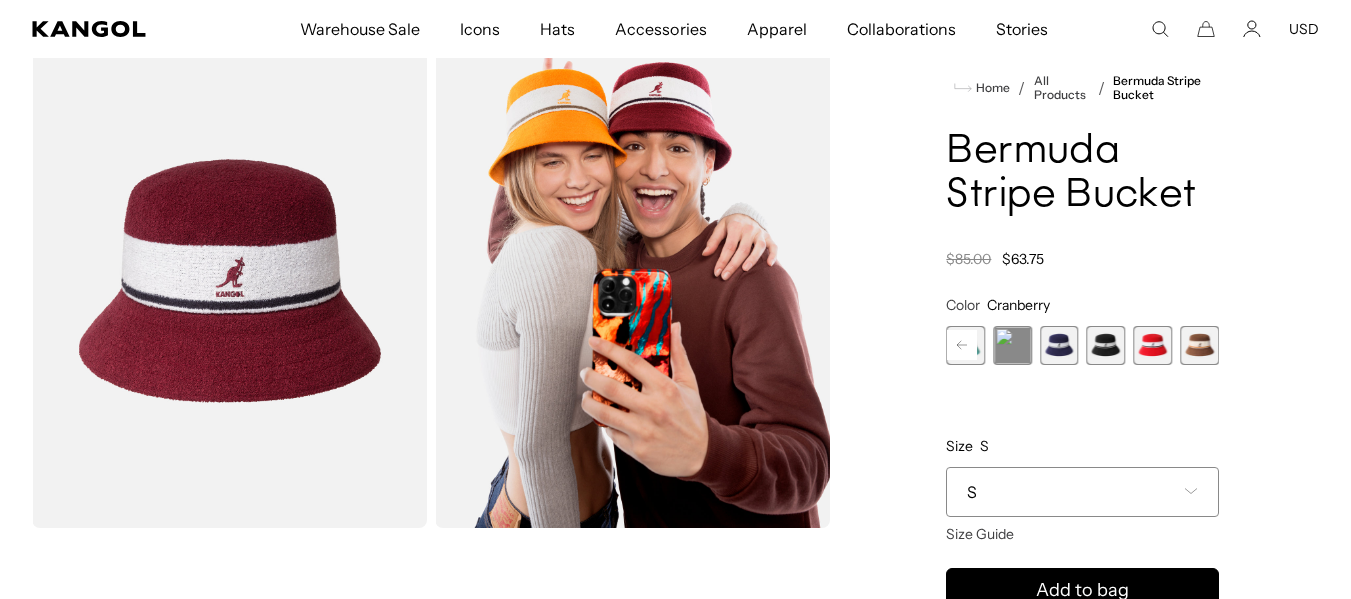 click at bounding box center (1199, 345) 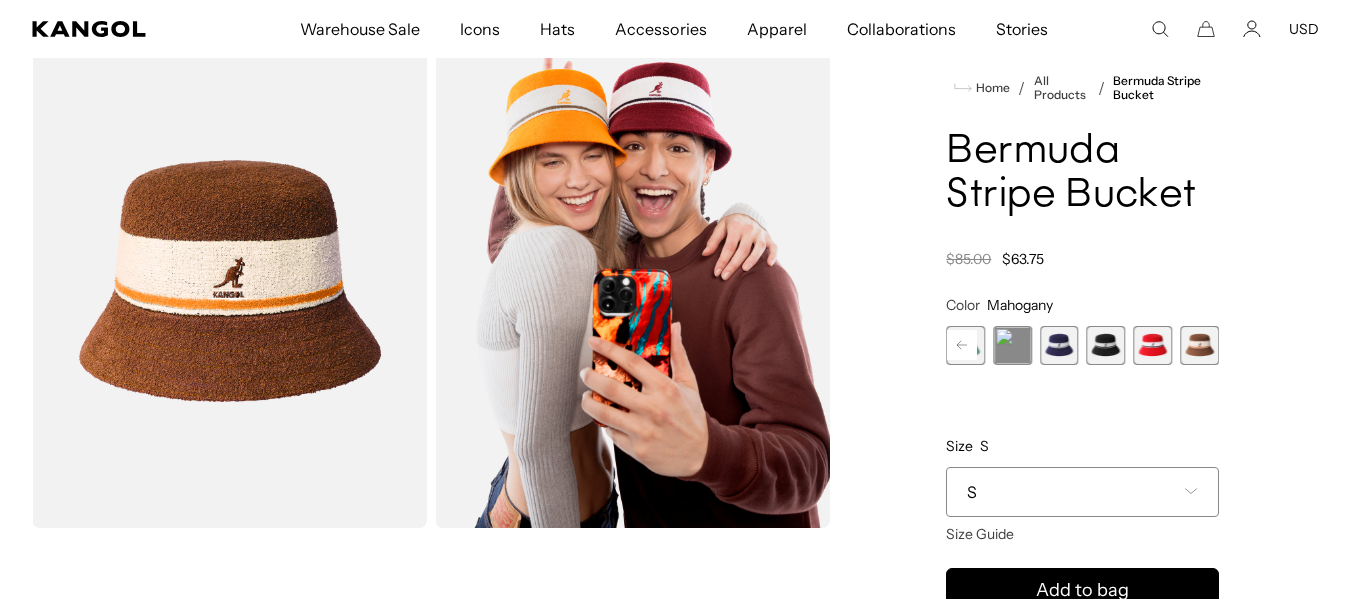 scroll, scrollTop: 0, scrollLeft: 412, axis: horizontal 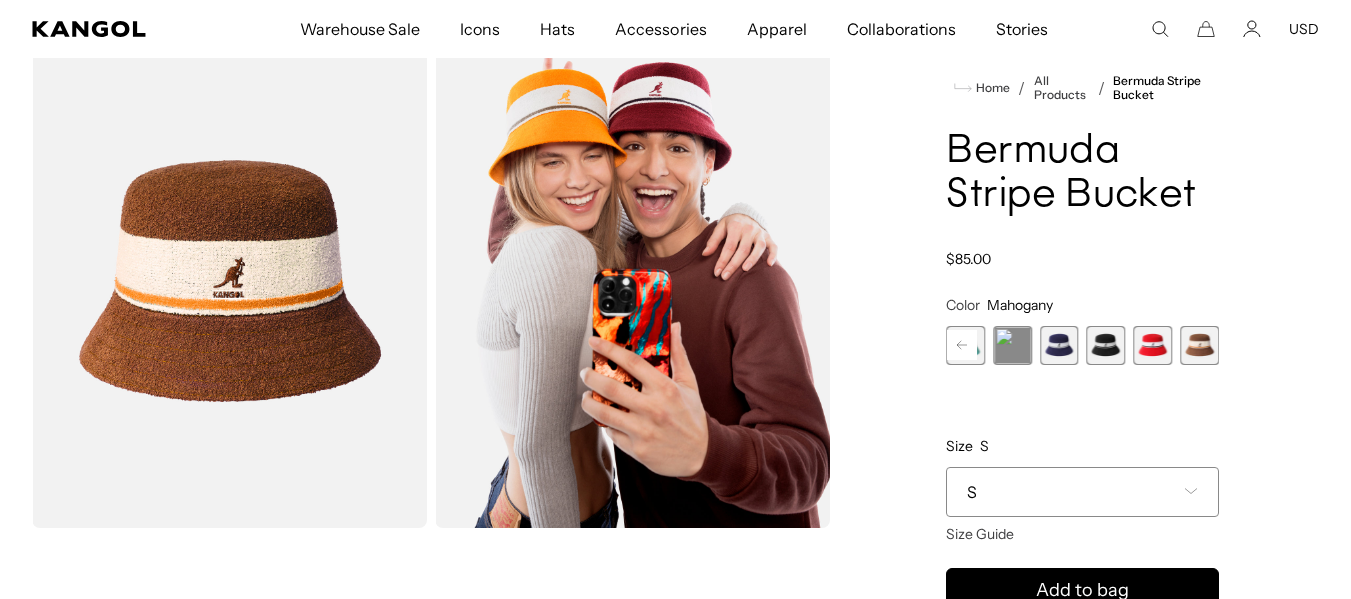 click 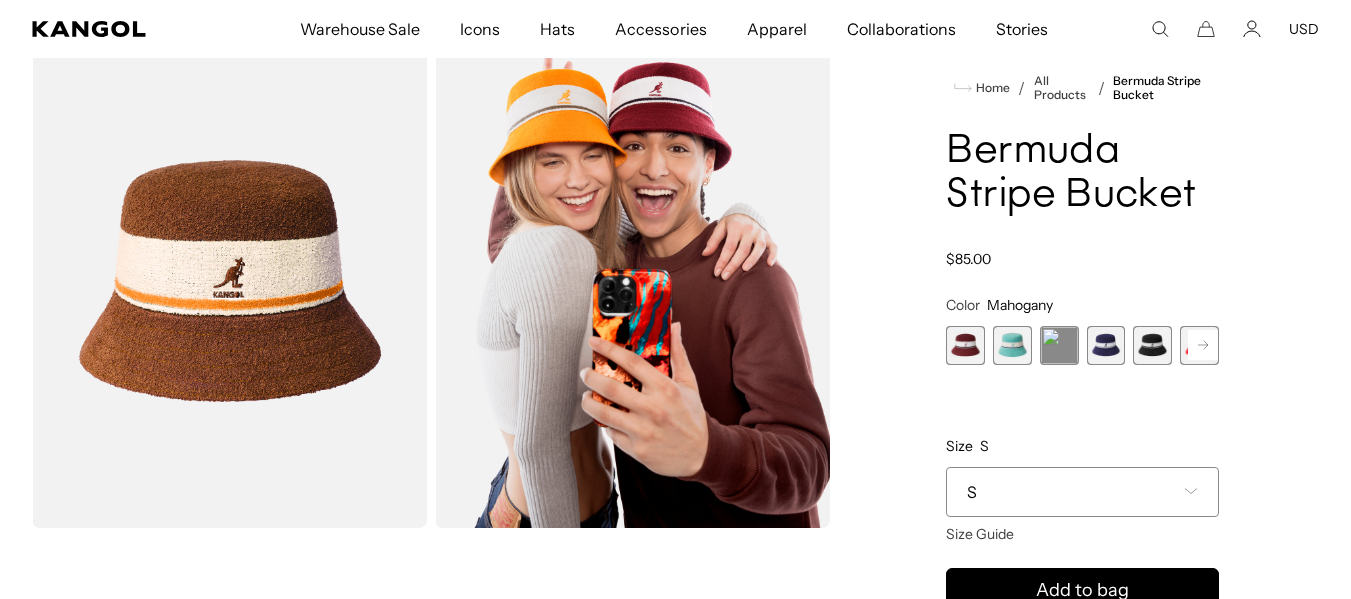 scroll, scrollTop: 0, scrollLeft: 0, axis: both 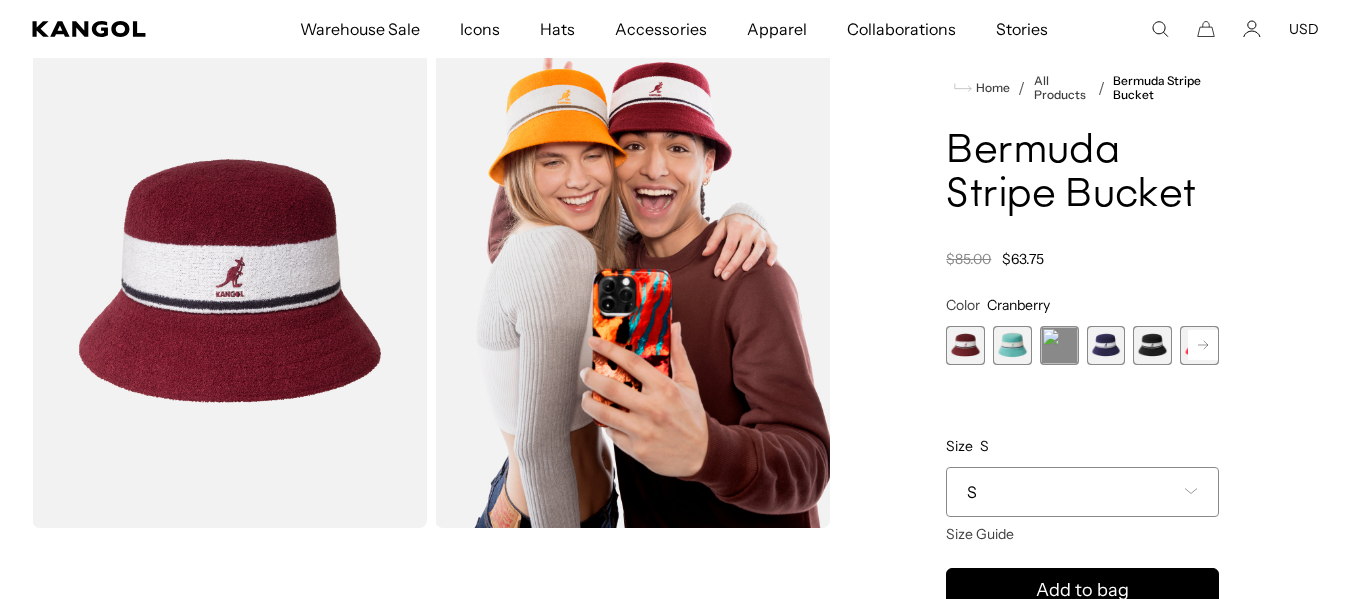 click at bounding box center (1012, 345) 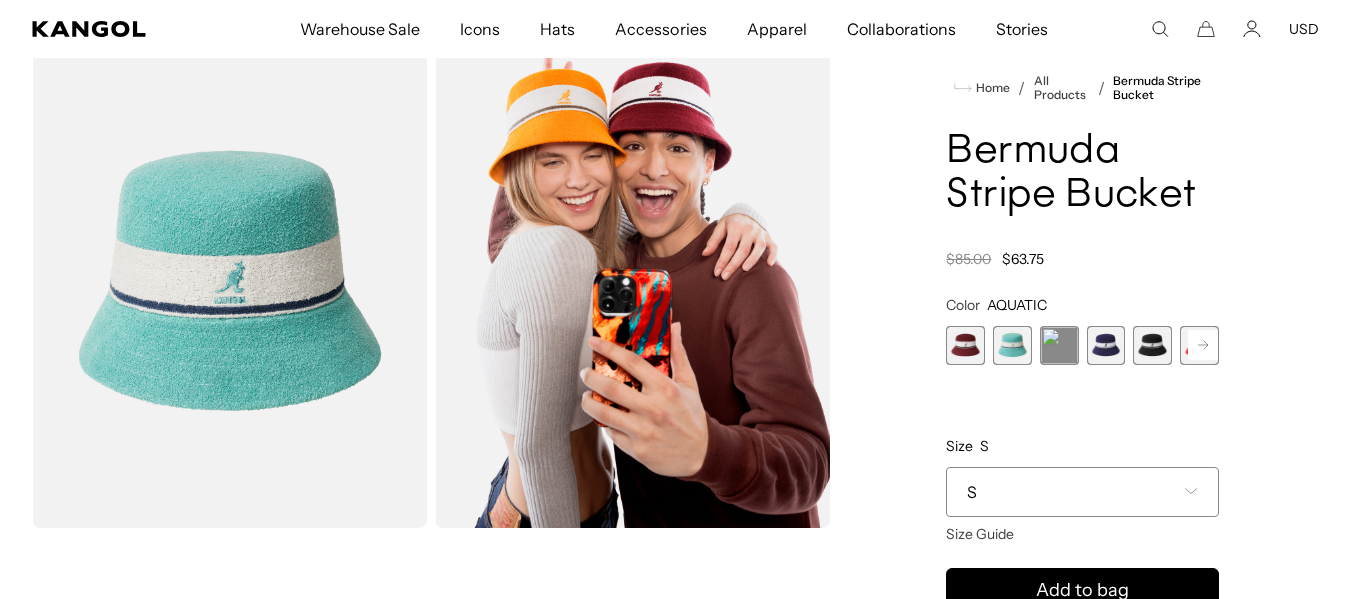 click at bounding box center (1059, 345) 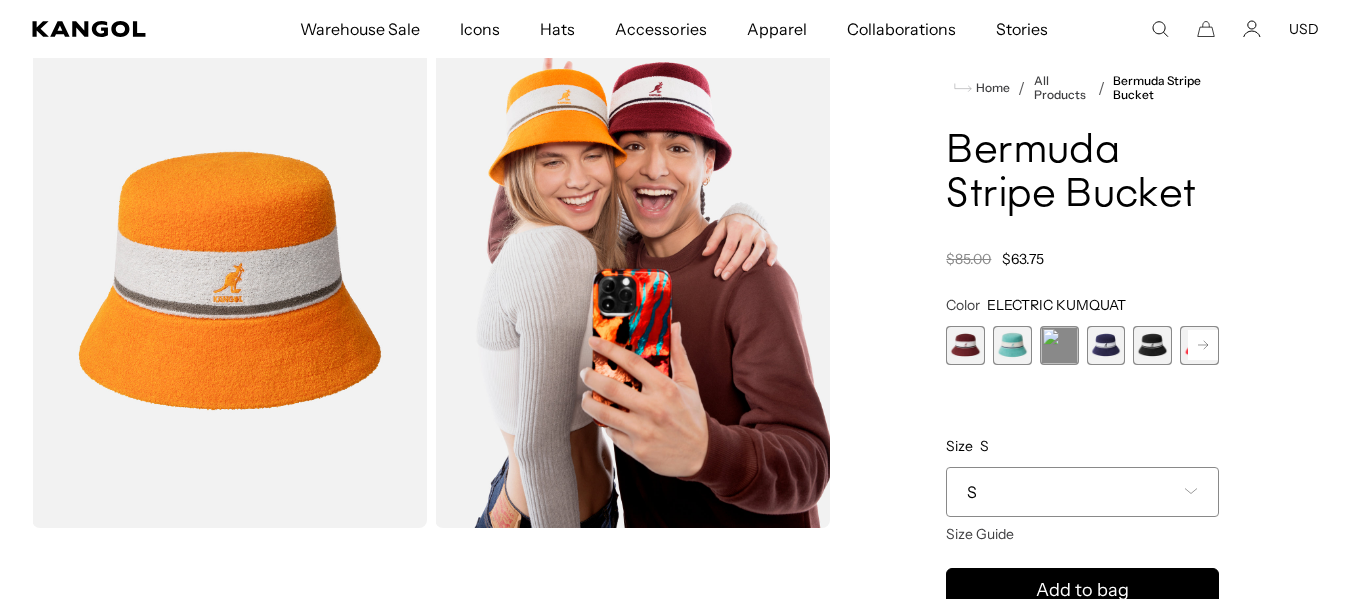 scroll, scrollTop: 0, scrollLeft: 412, axis: horizontal 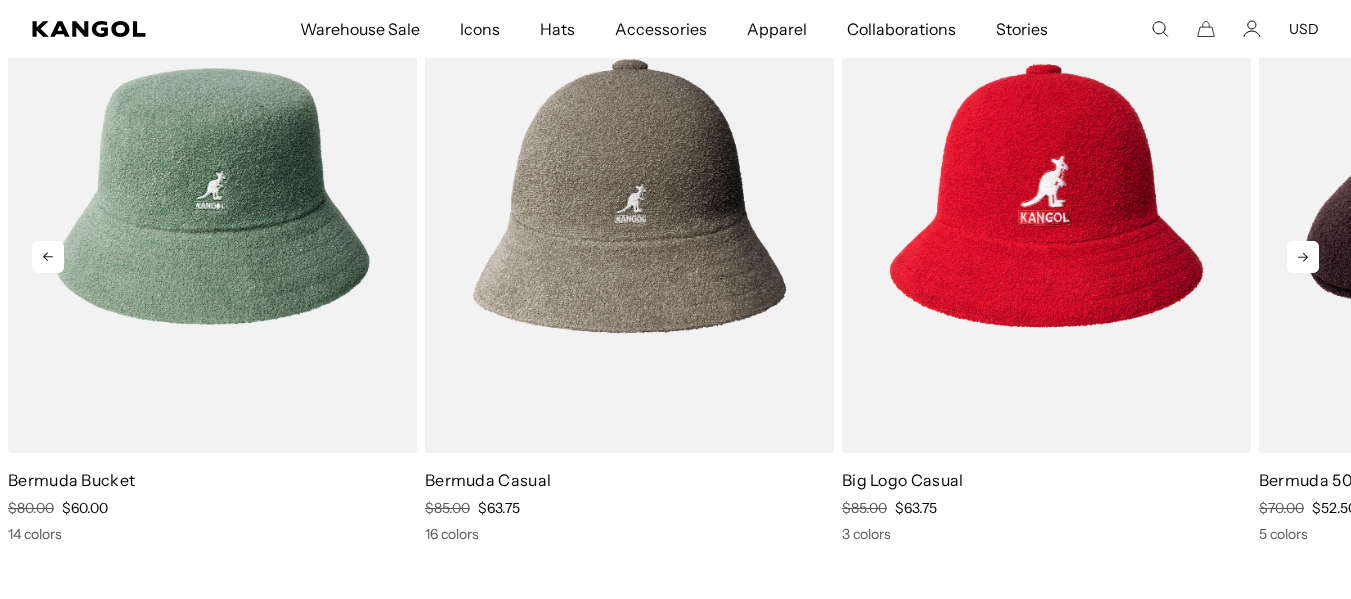 click 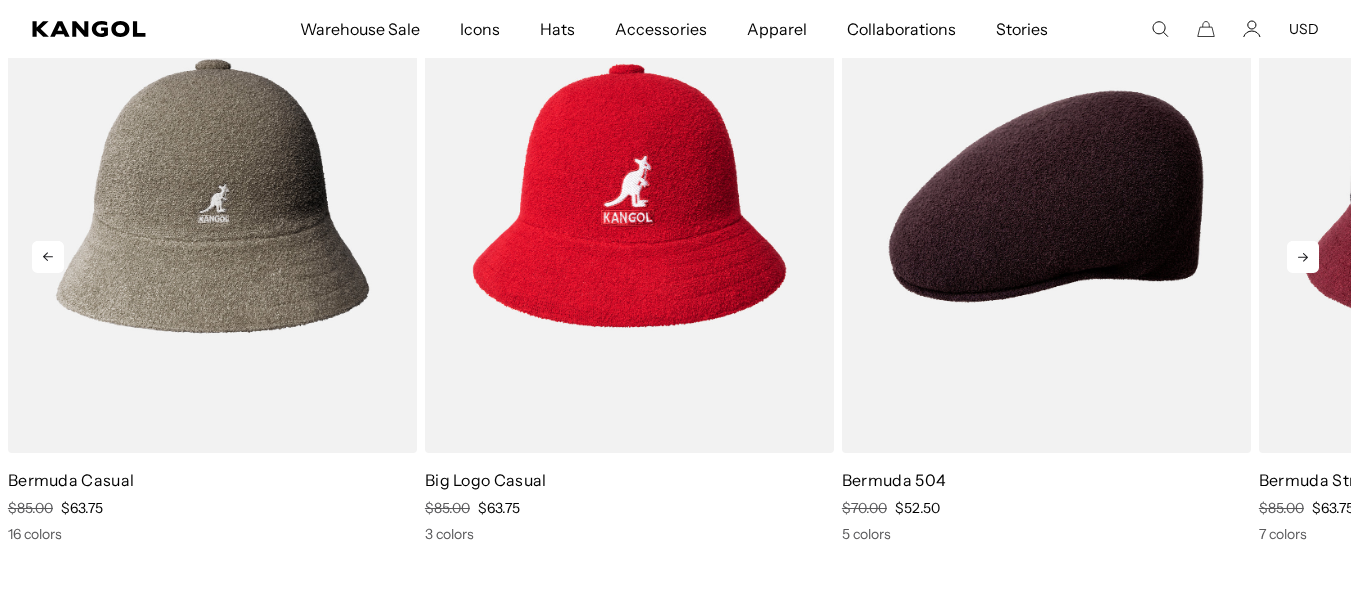 click 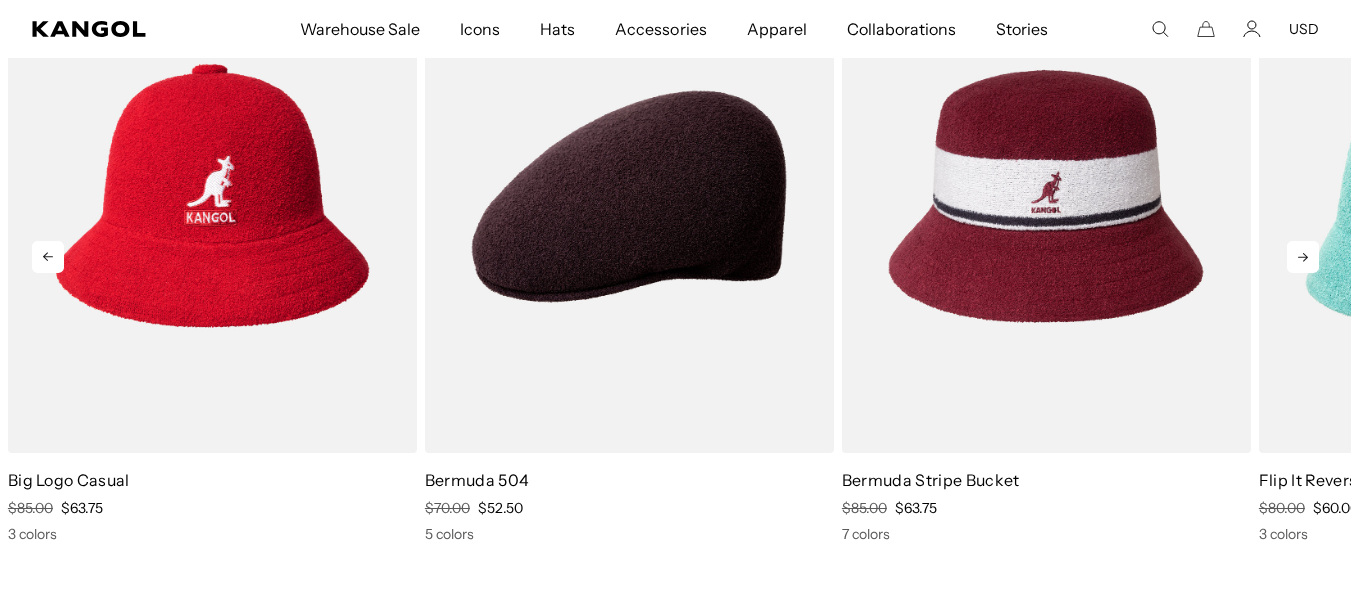 scroll, scrollTop: 0, scrollLeft: 412, axis: horizontal 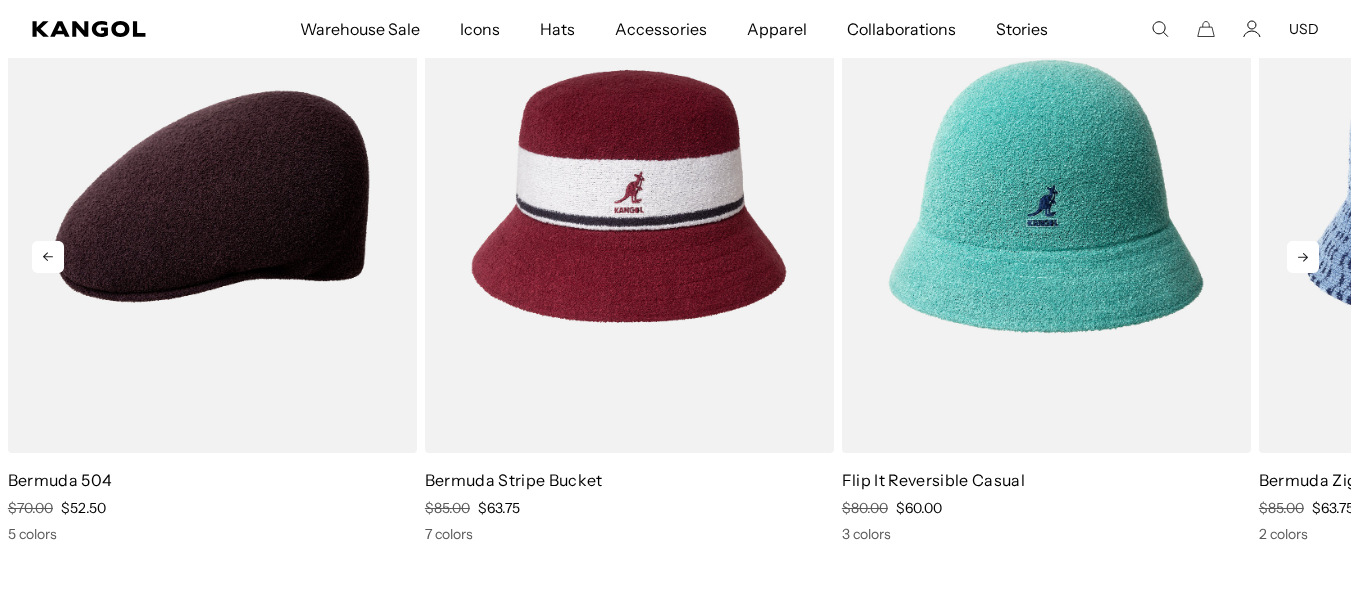 click 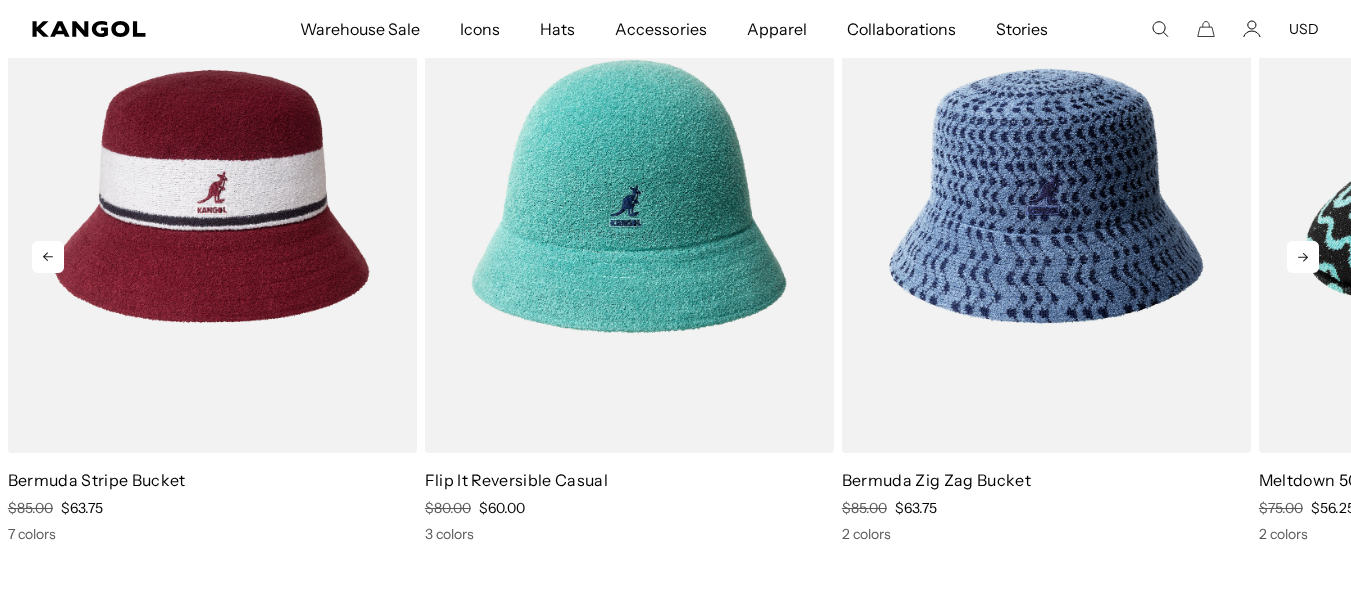 click 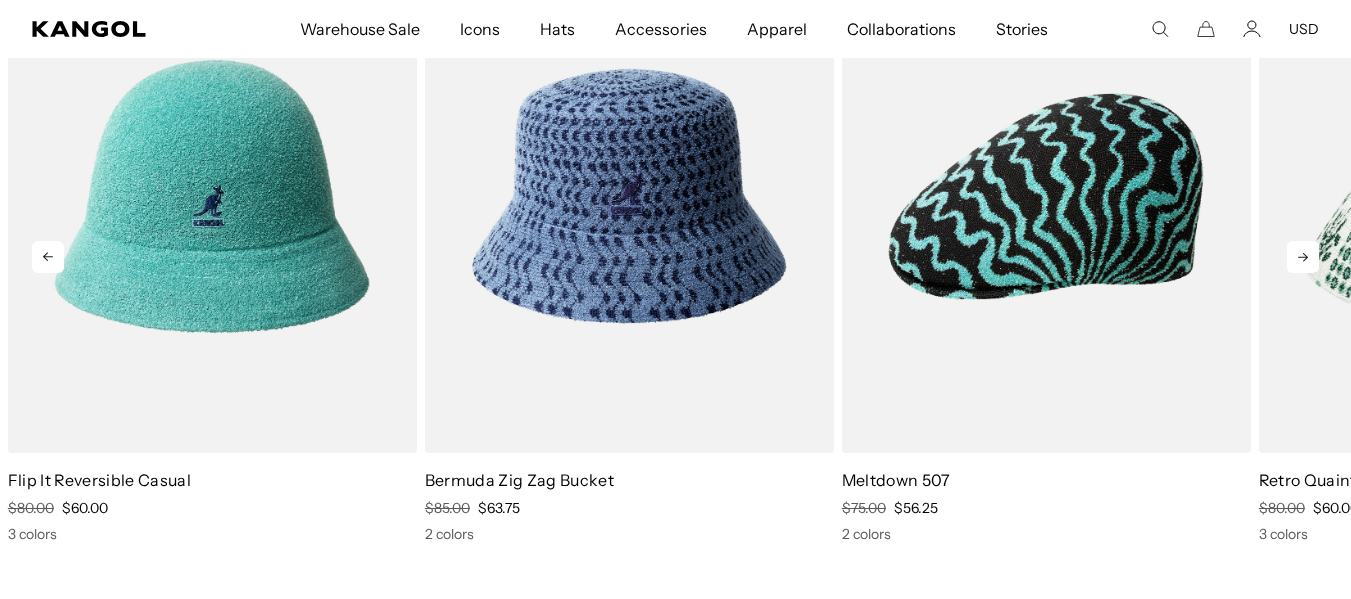 click 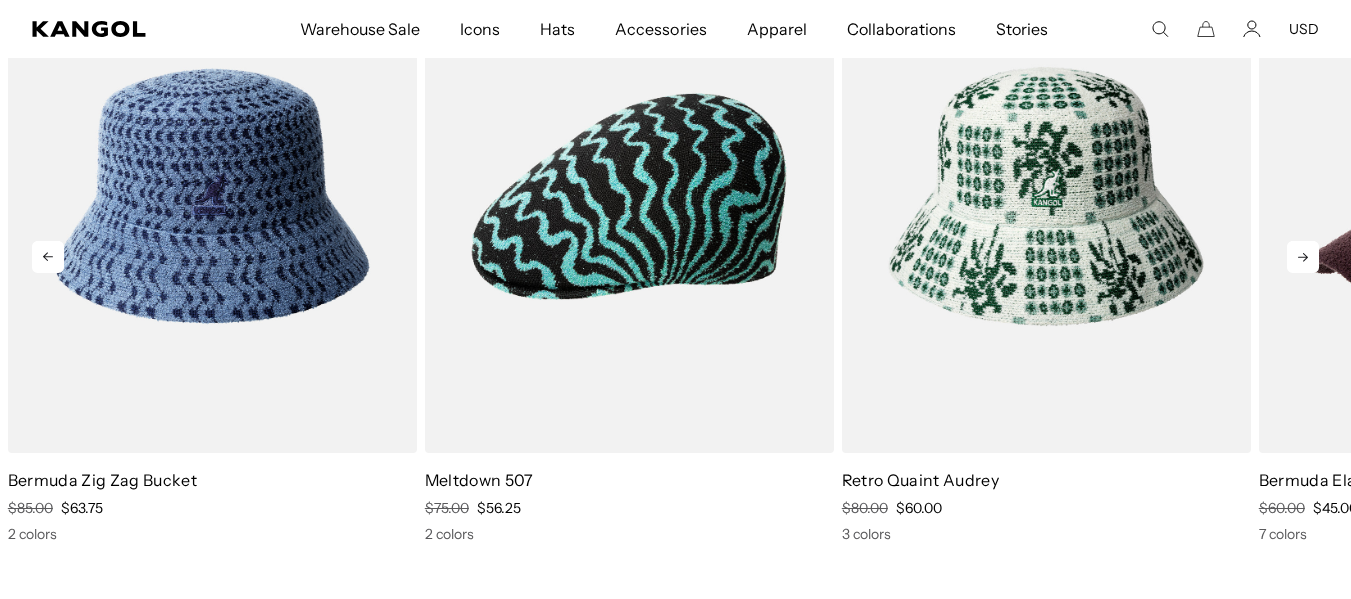 click 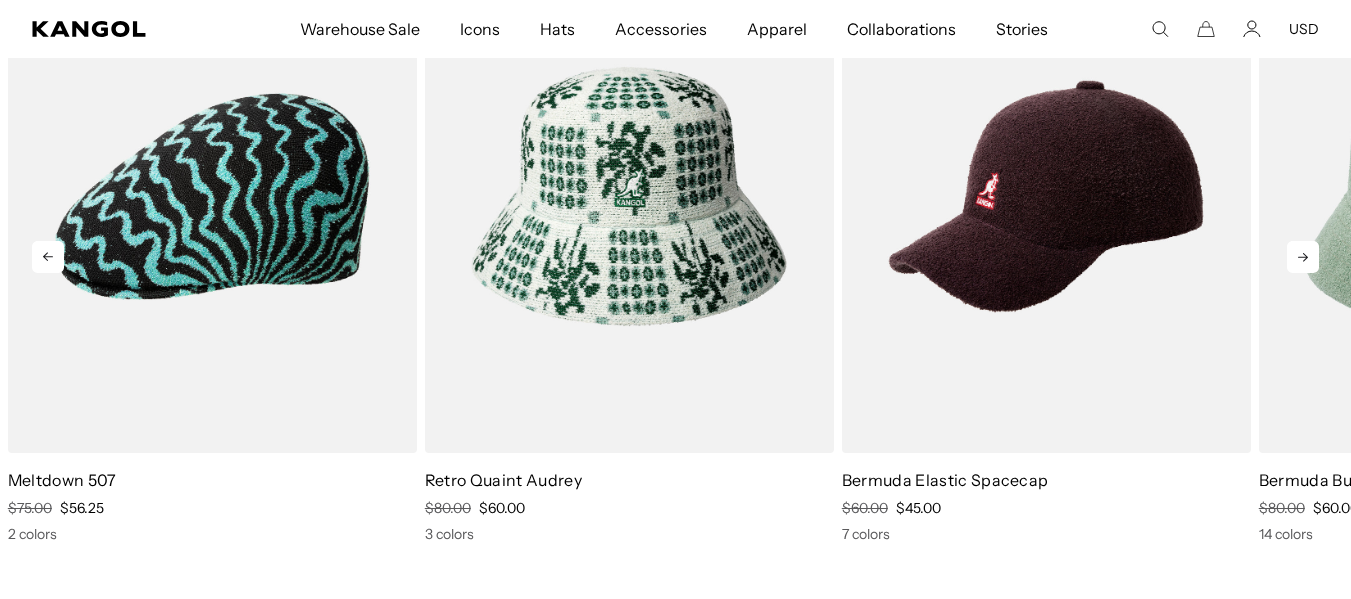 scroll, scrollTop: 0, scrollLeft: 0, axis: both 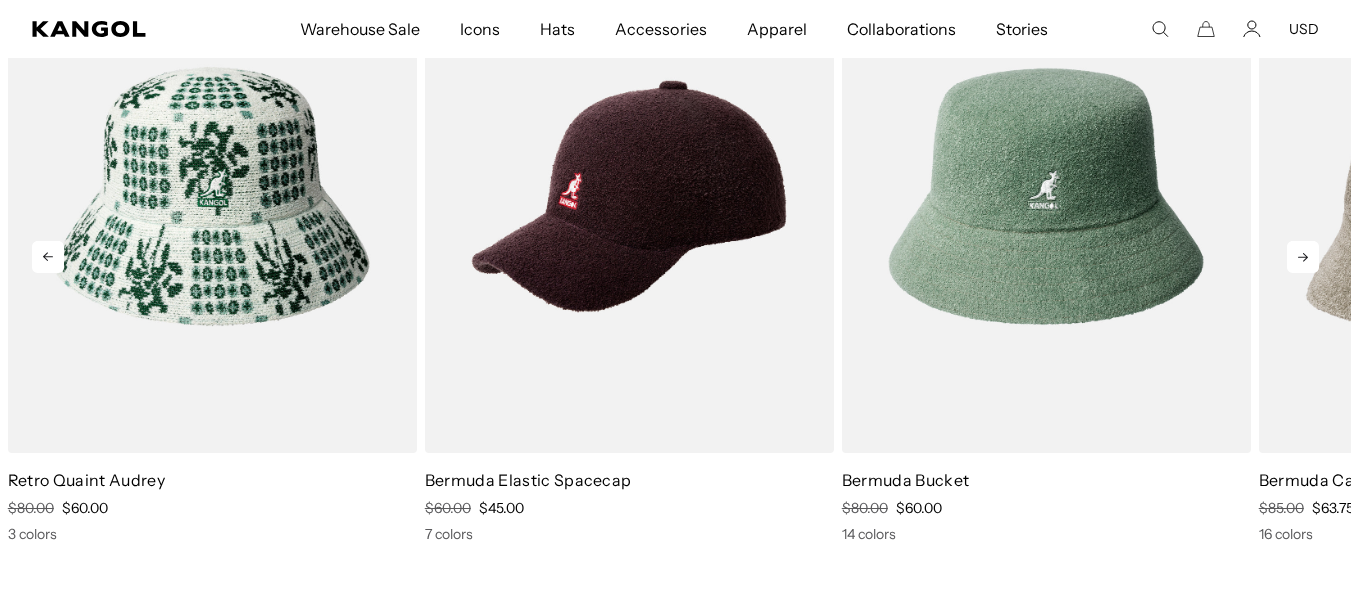 click 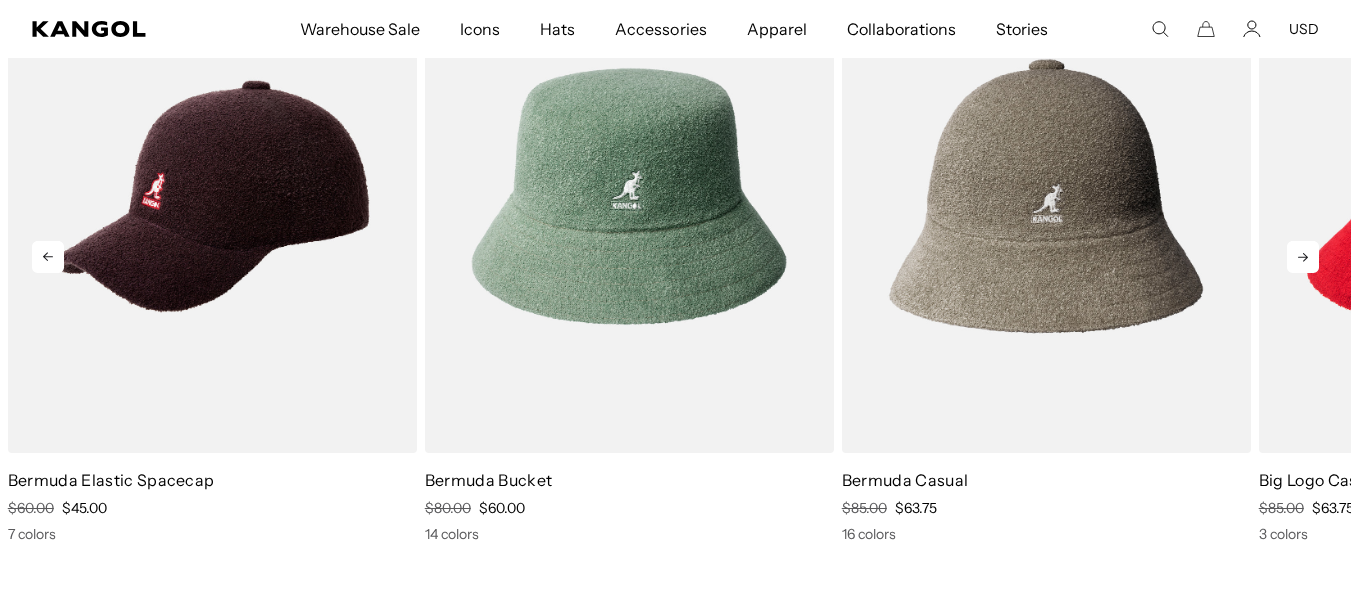 click 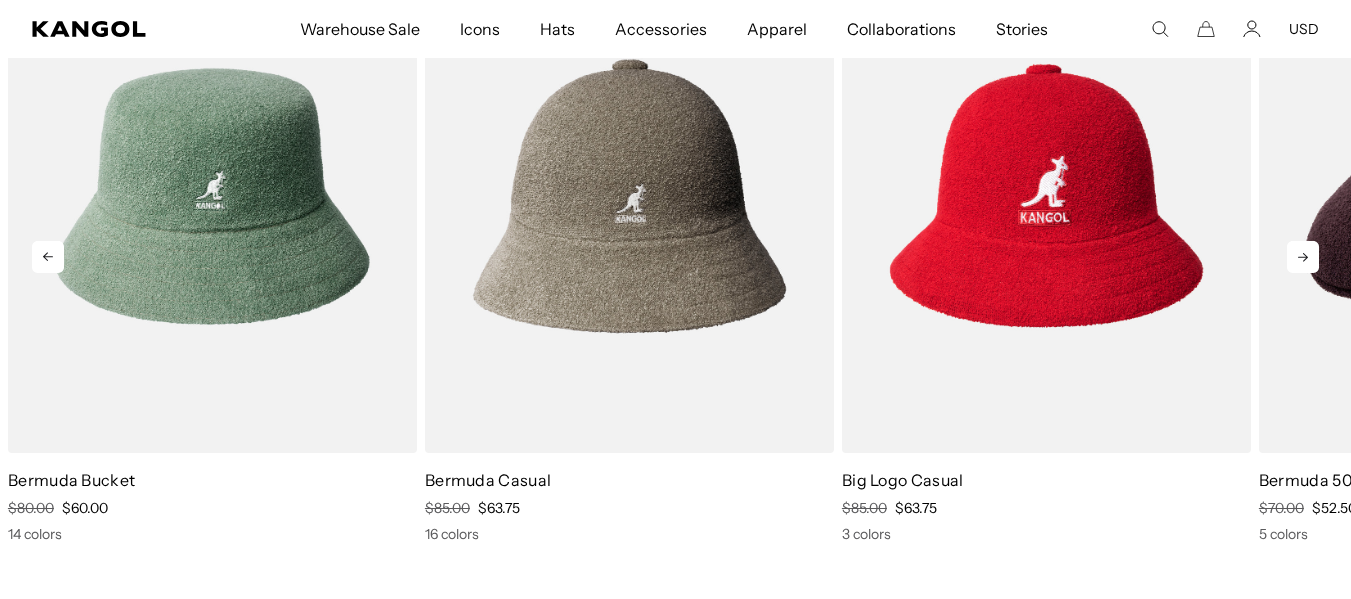 click 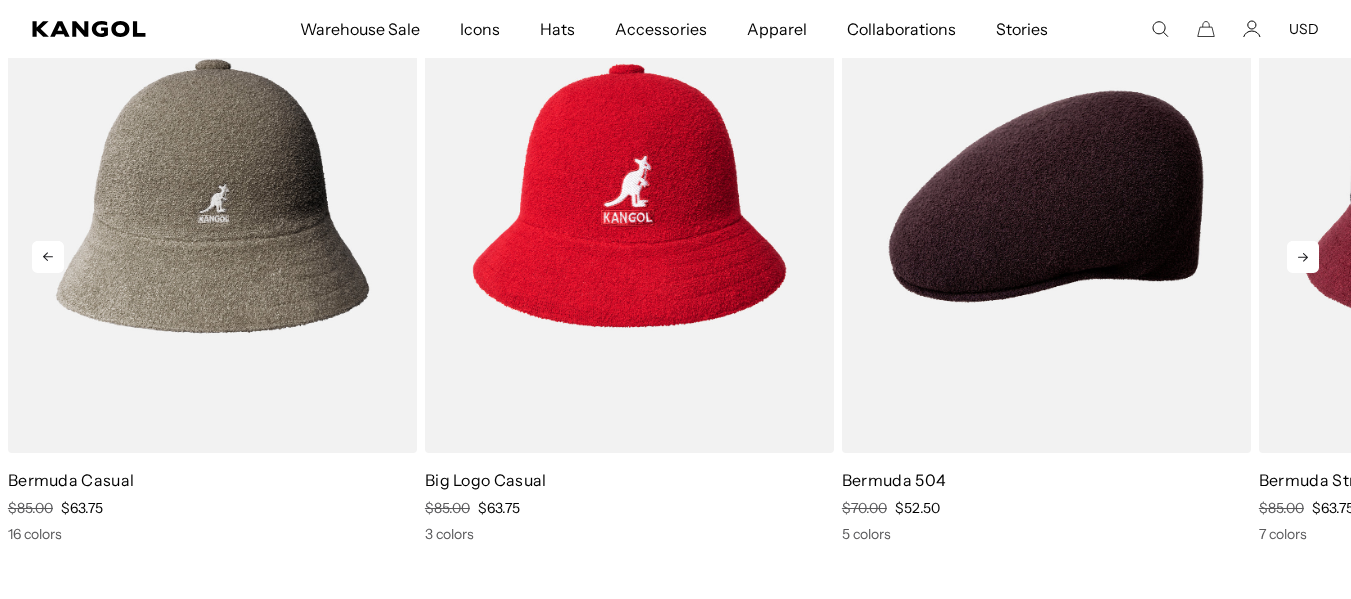 click 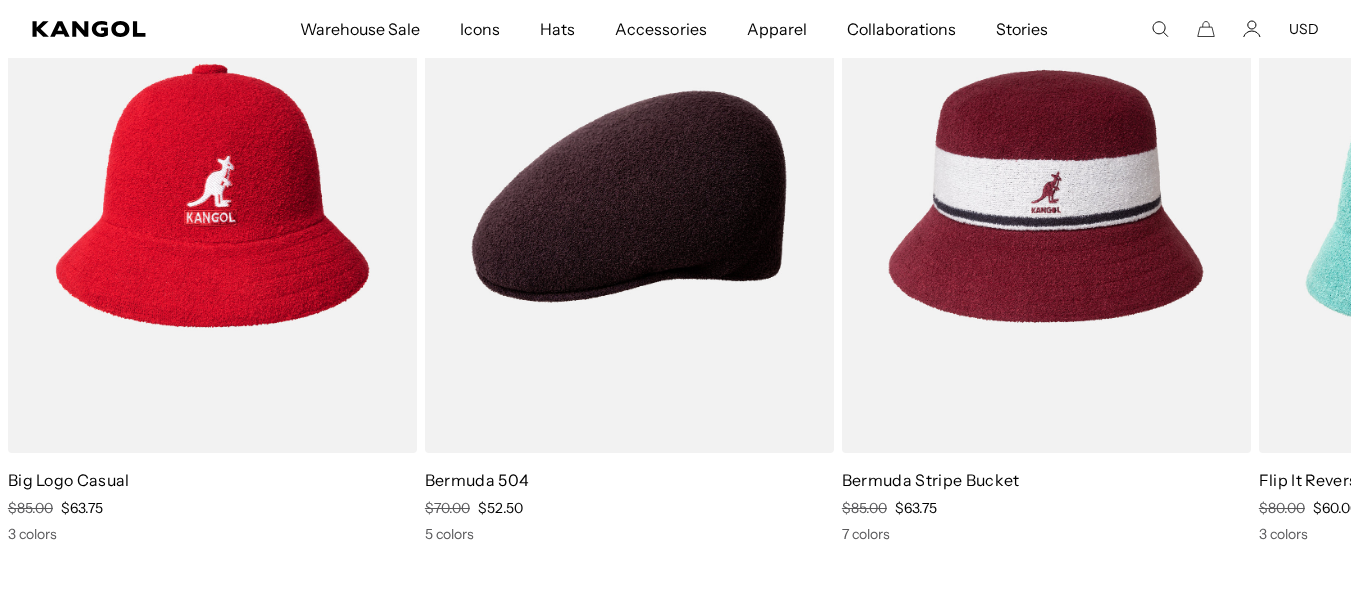 scroll, scrollTop: 0, scrollLeft: 0, axis: both 